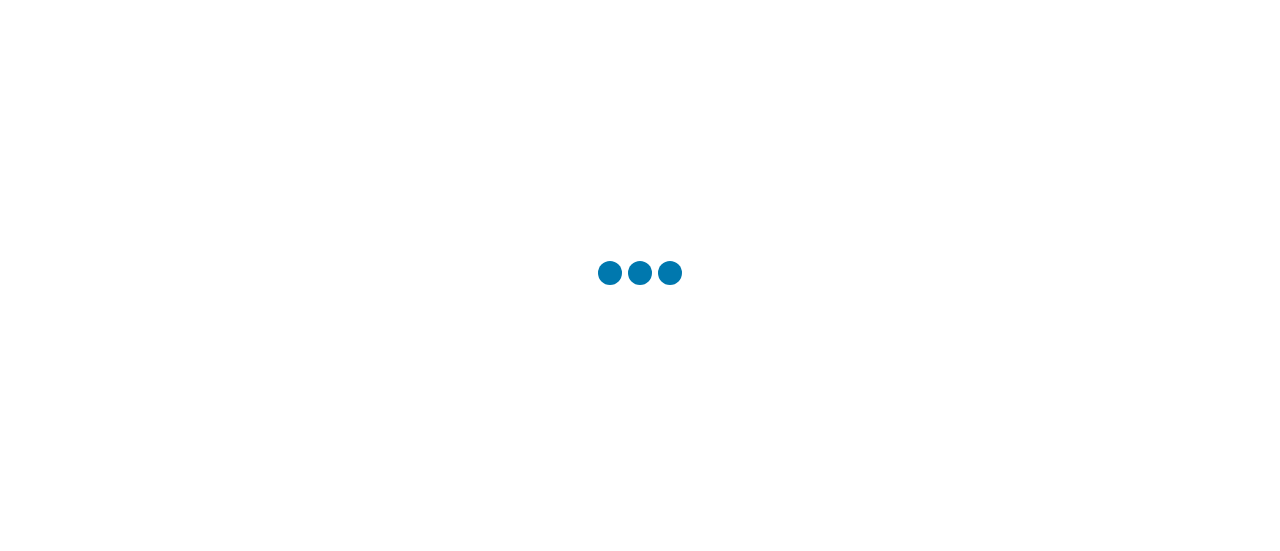 scroll, scrollTop: 0, scrollLeft: 0, axis: both 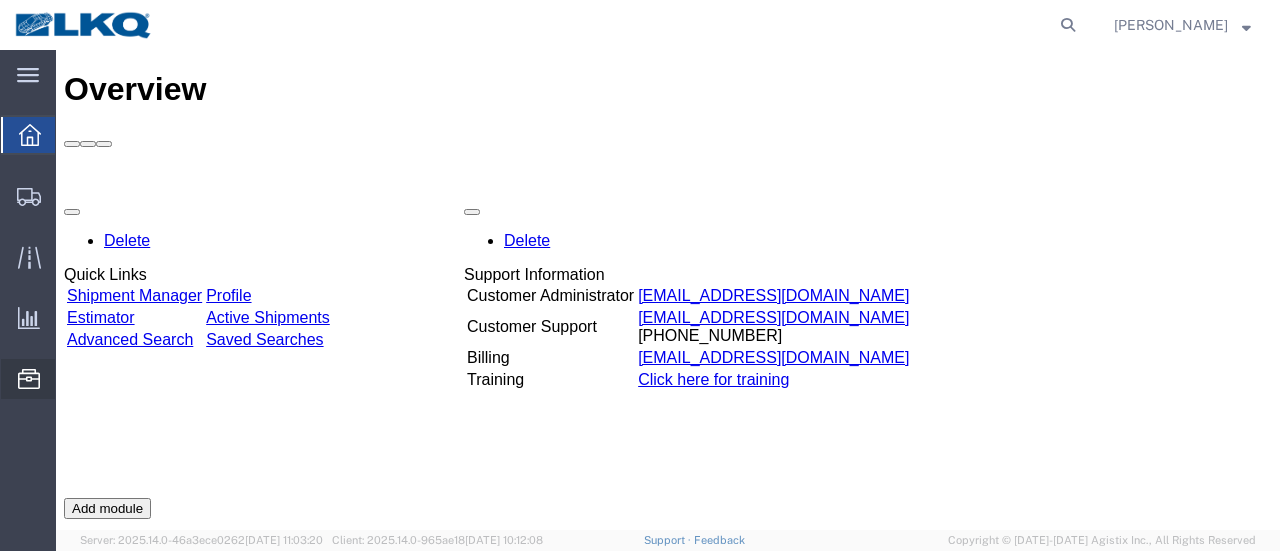 click on "Location Appointment" 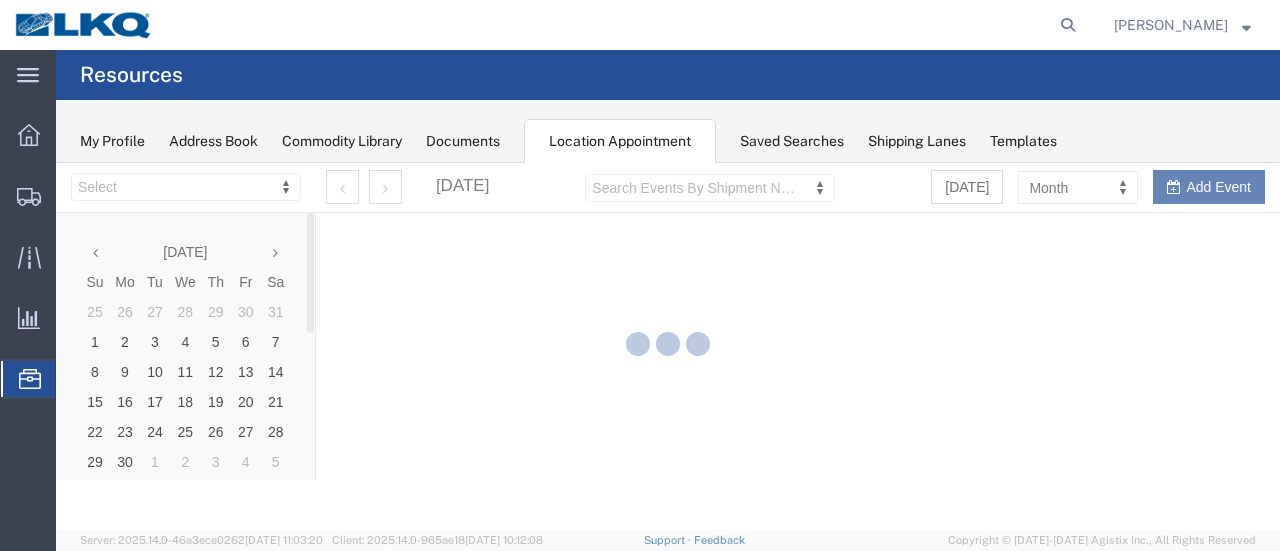 scroll, scrollTop: 0, scrollLeft: 0, axis: both 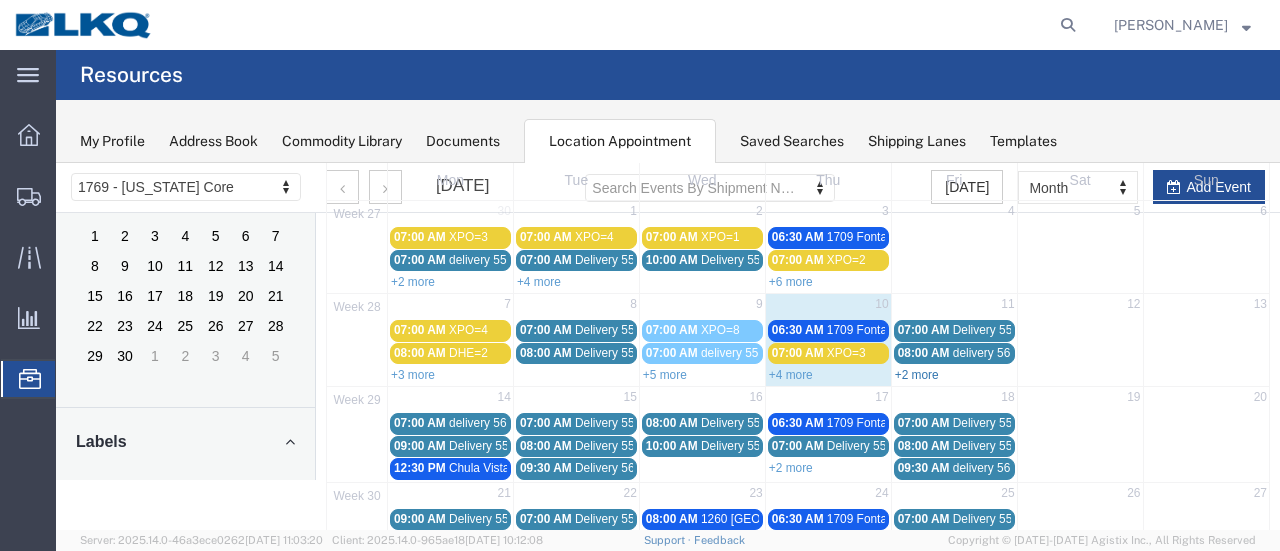 click on "+2 more" at bounding box center (917, 375) 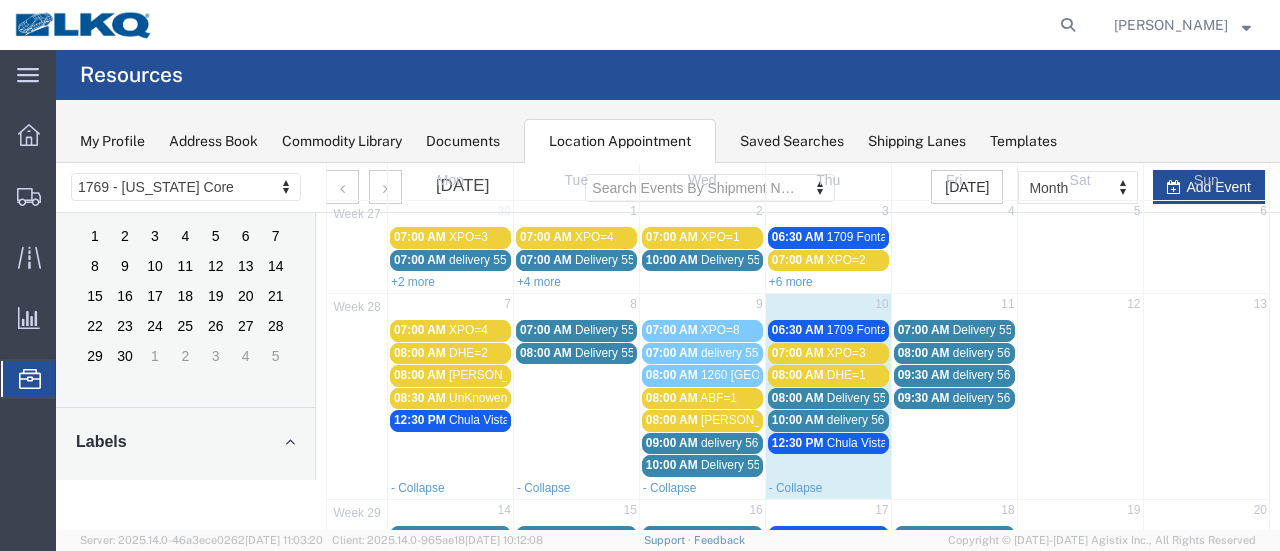 click on "delivery 56132363" at bounding box center [1001, 375] 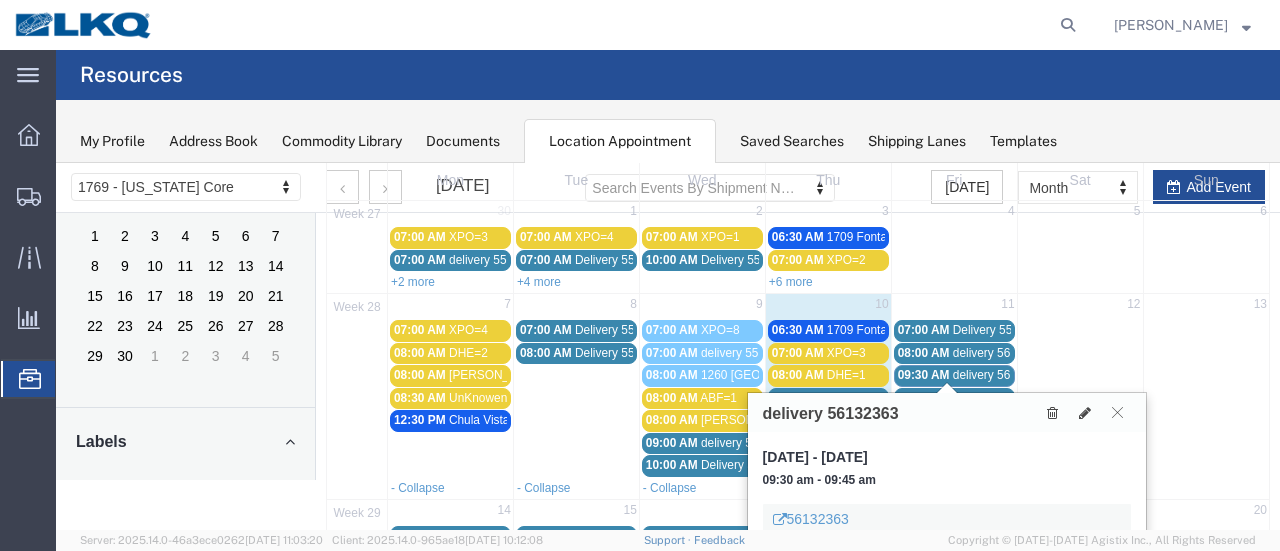 click on "12" at bounding box center [1133, 304] 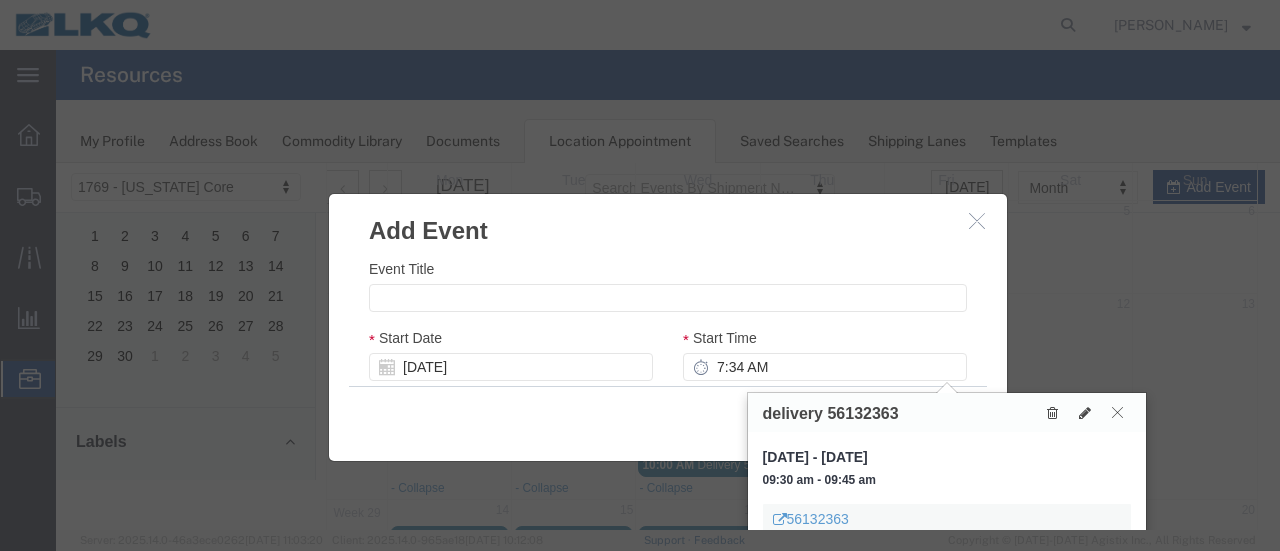 click at bounding box center (1117, 412) 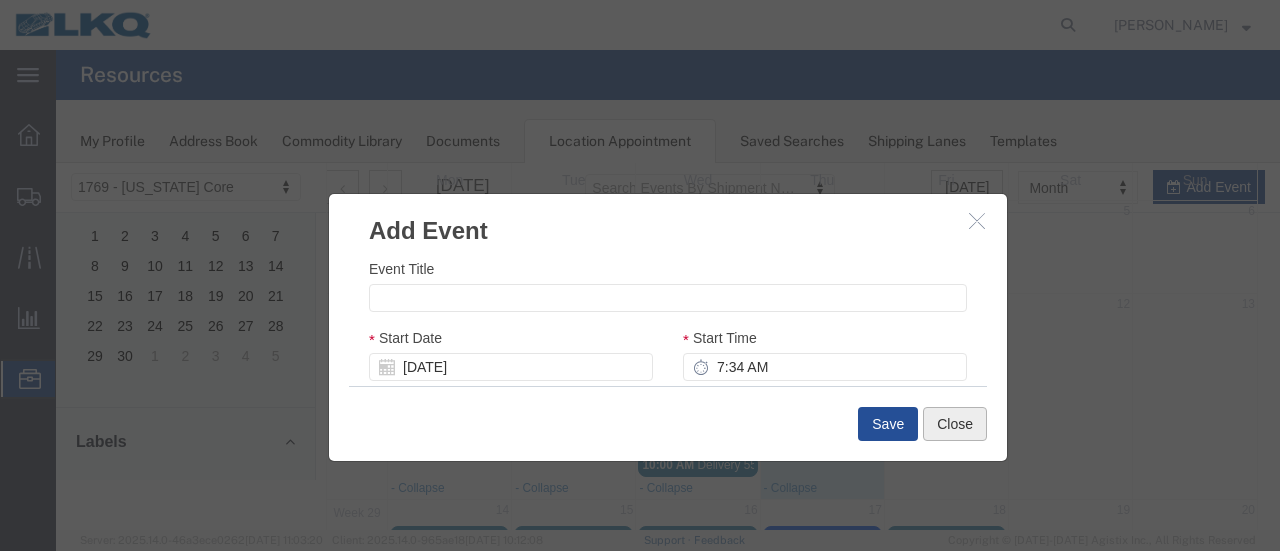 click on "Close" at bounding box center [955, 424] 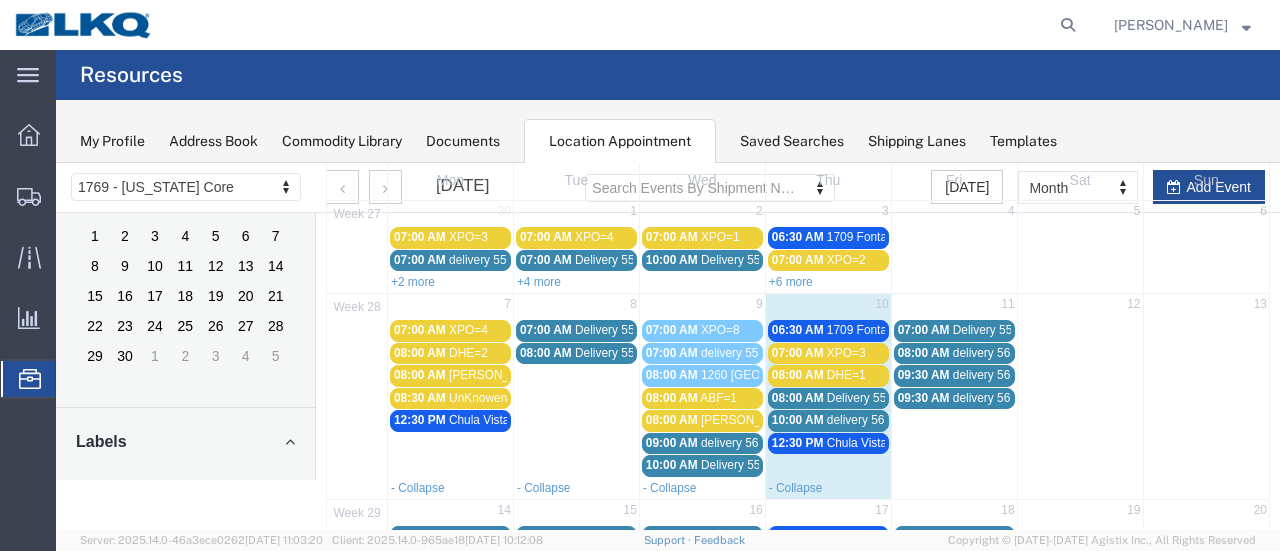 click on "09:30 AM   delivery 56140035" at bounding box center (954, 398) 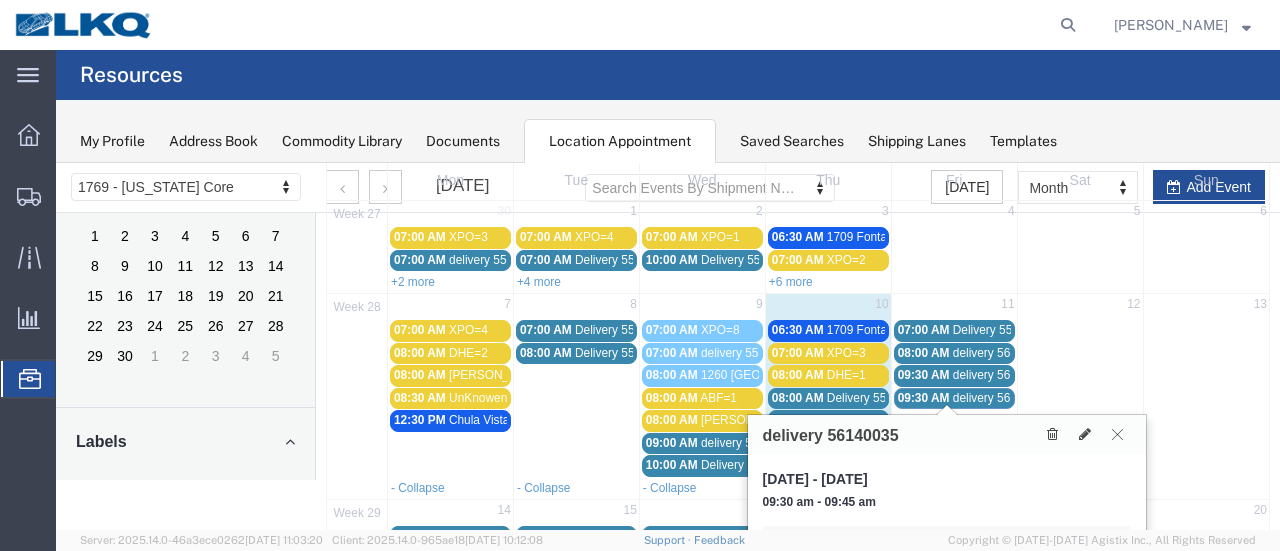 click at bounding box center [1117, 434] 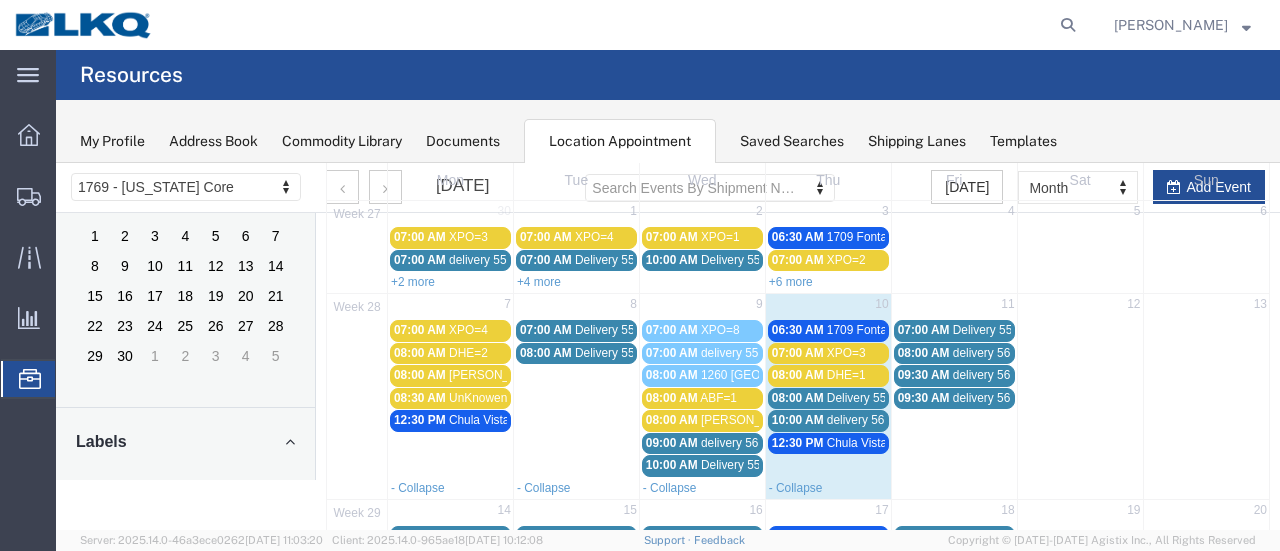 click on "delivery 56132363" at bounding box center [1001, 375] 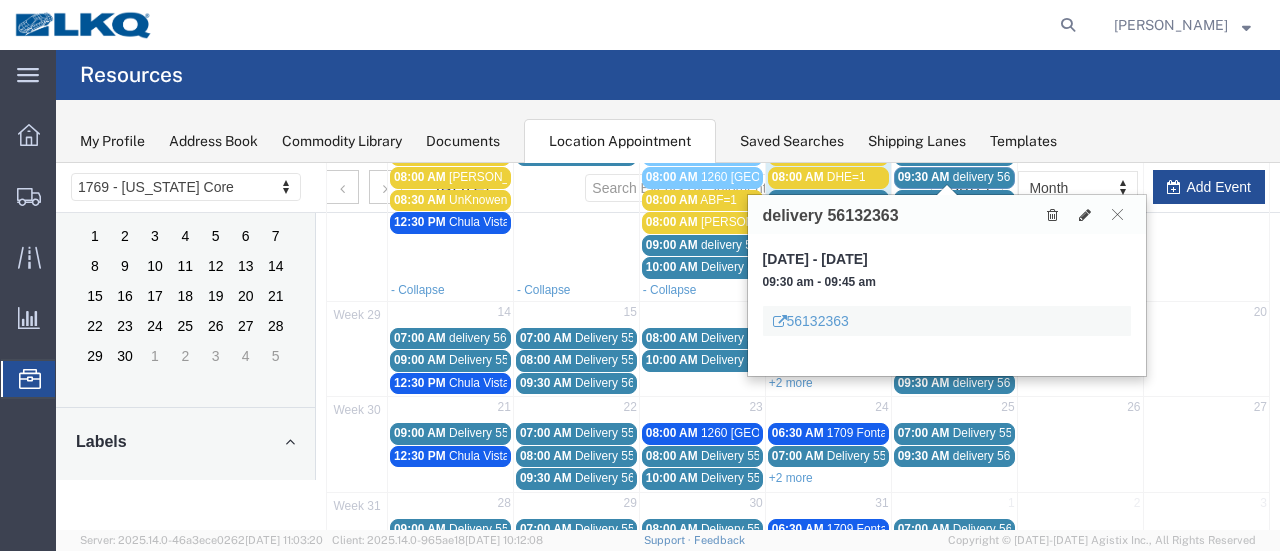 scroll, scrollTop: 300, scrollLeft: 0, axis: vertical 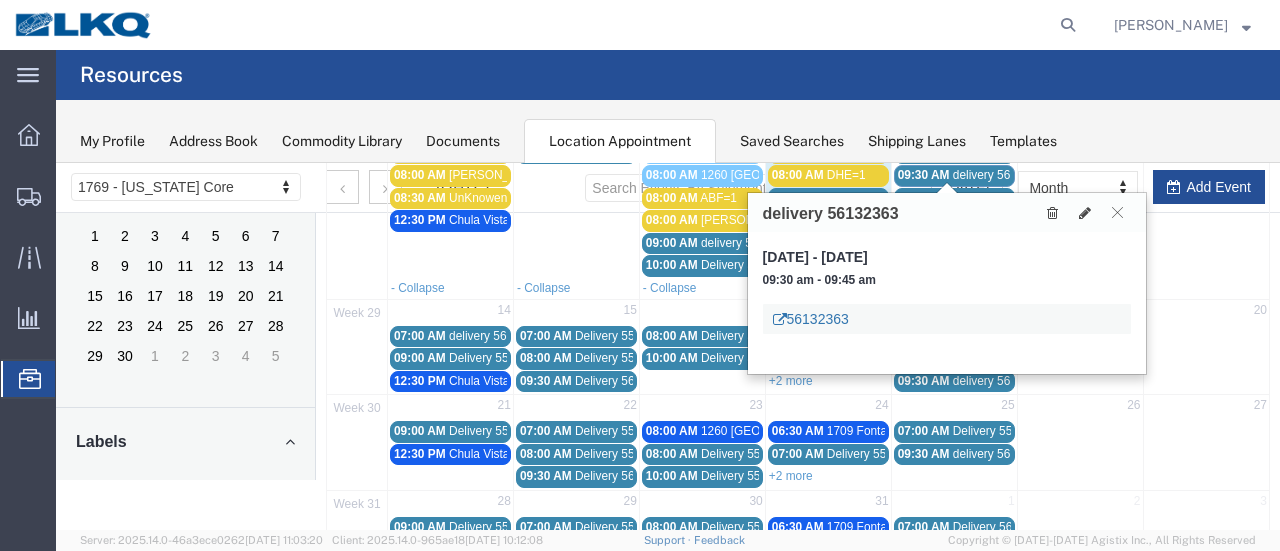 click on "56132363" at bounding box center [811, 319] 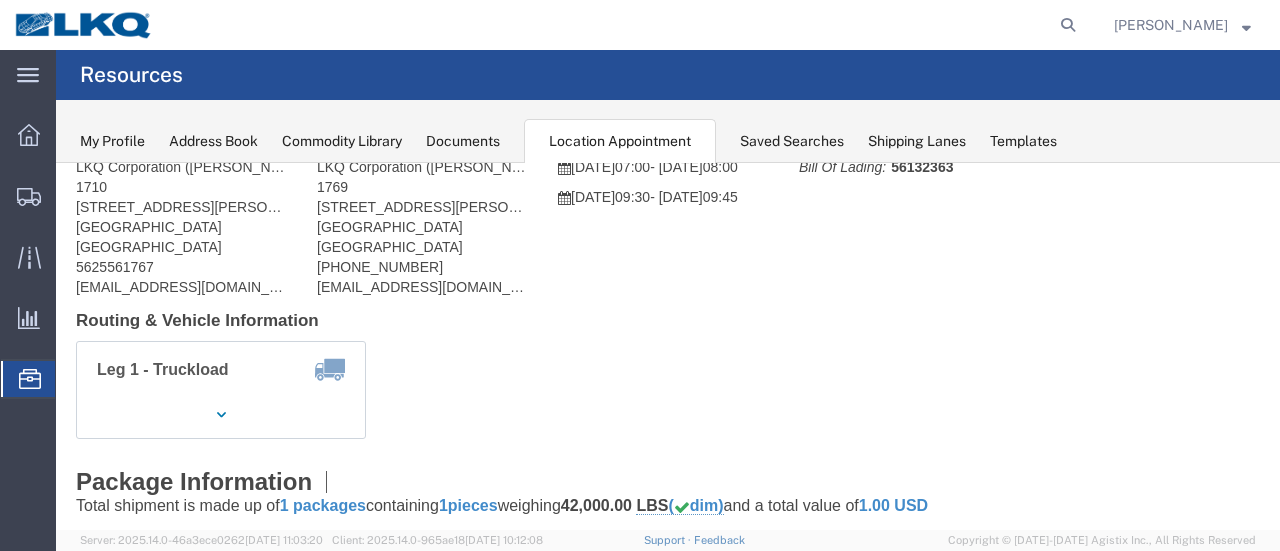 scroll, scrollTop: 0, scrollLeft: 0, axis: both 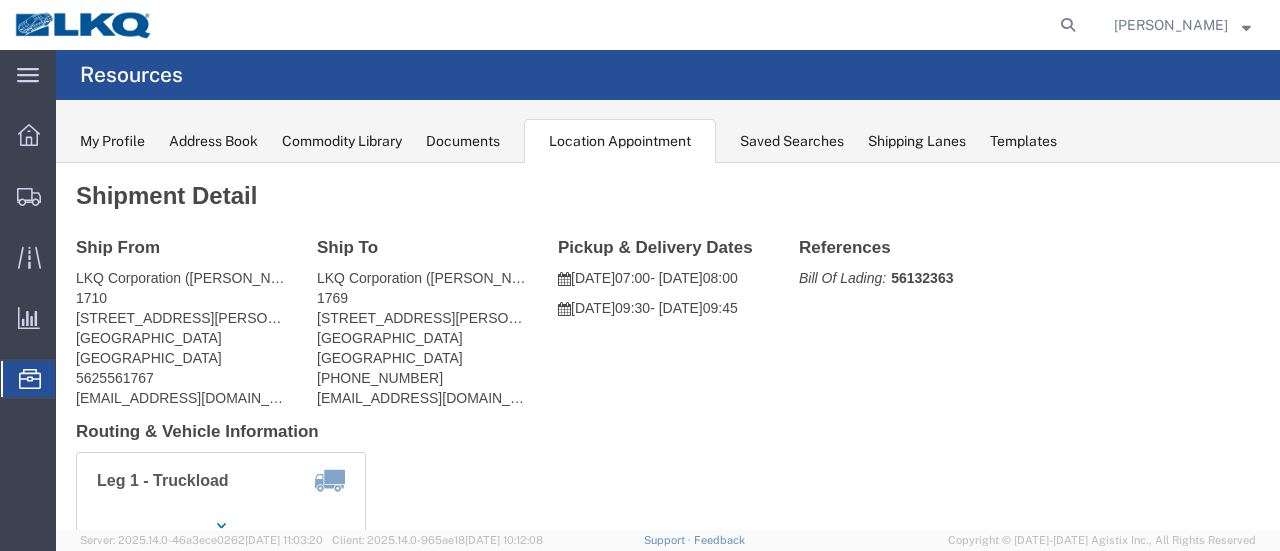 click on "Documents" 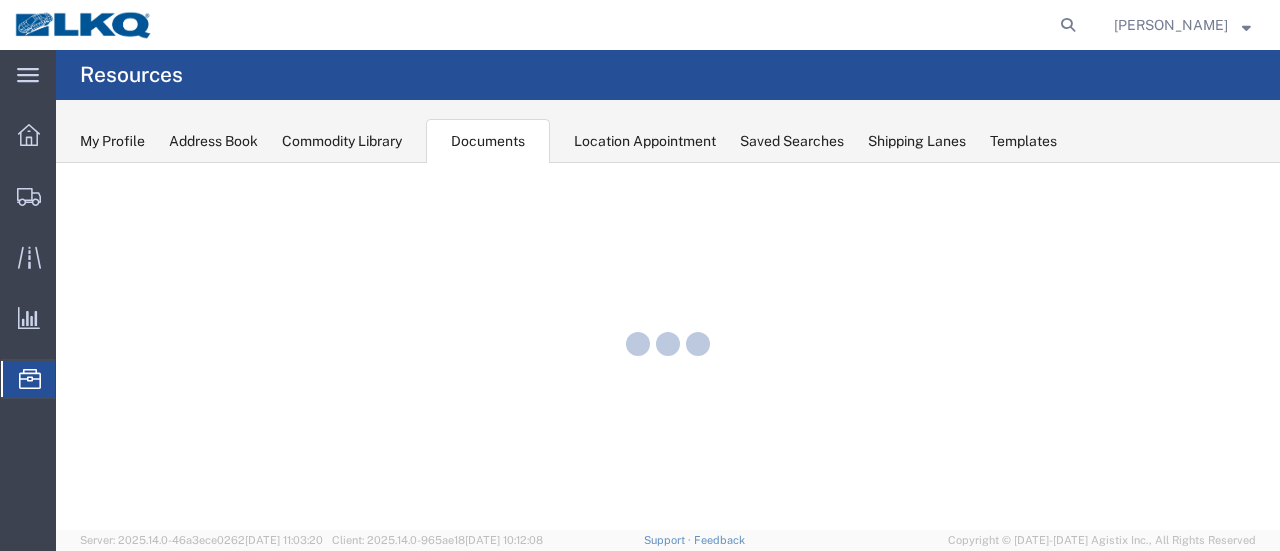 scroll, scrollTop: 0, scrollLeft: 0, axis: both 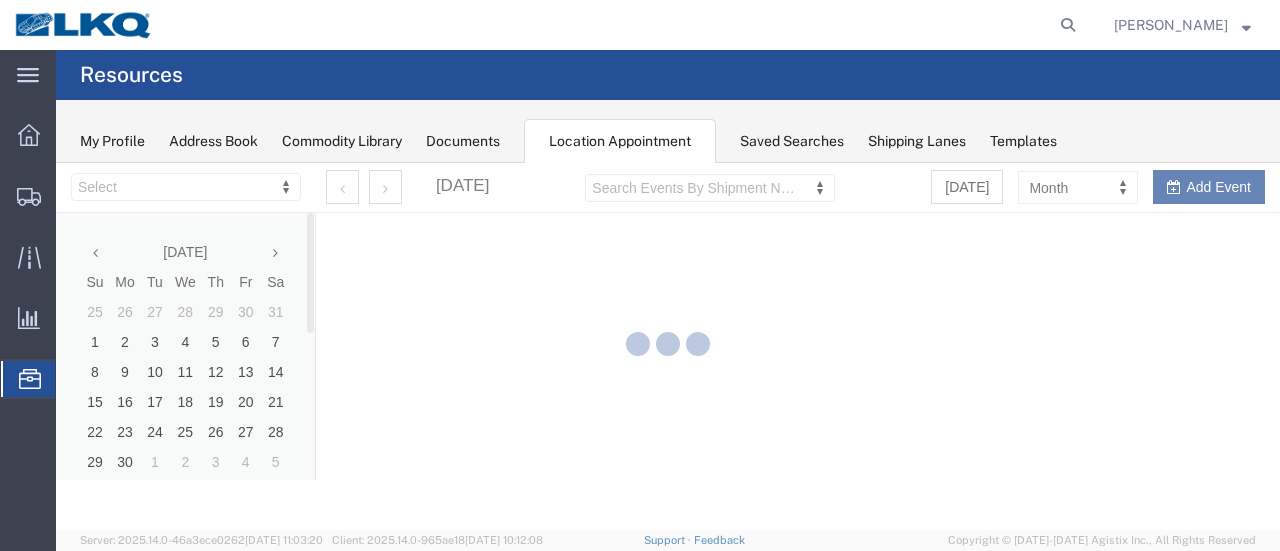 select on "28716" 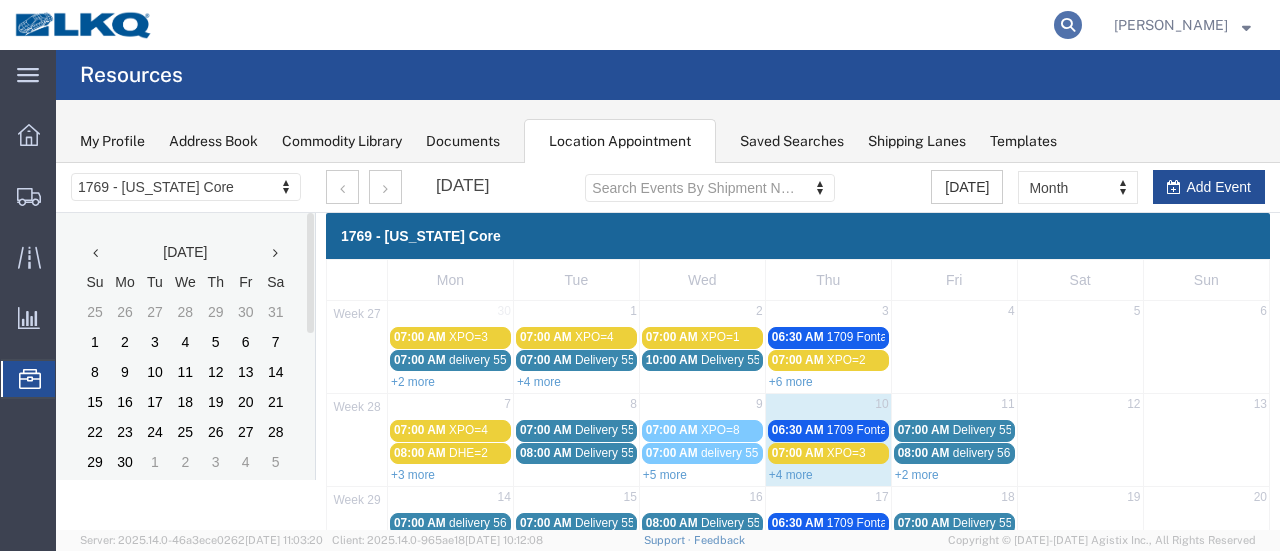 click 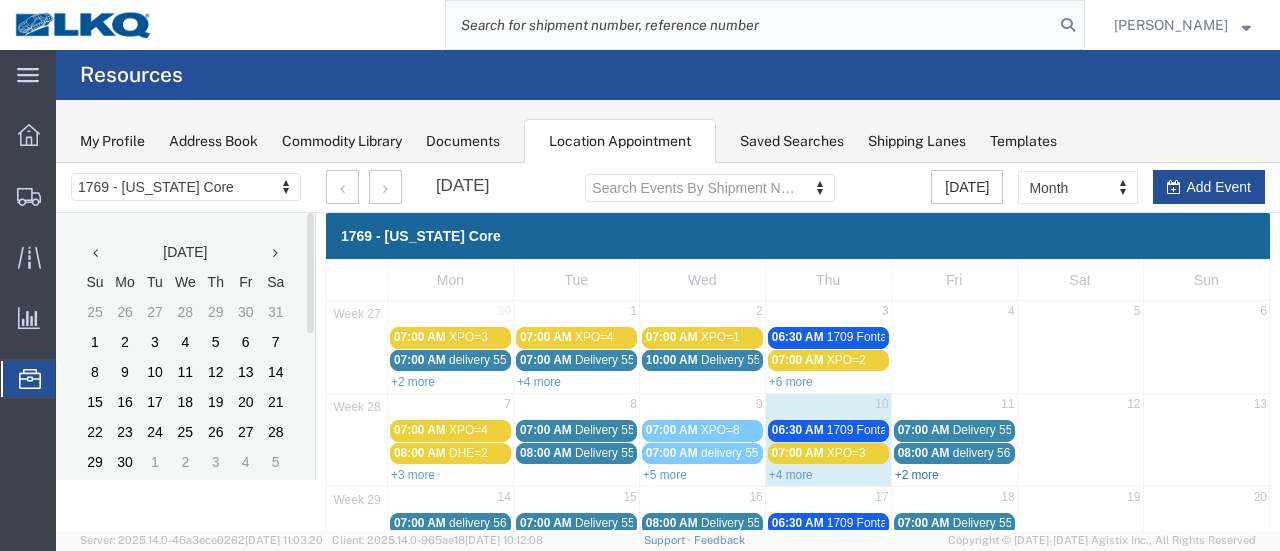 click on "+2 more" at bounding box center [917, 475] 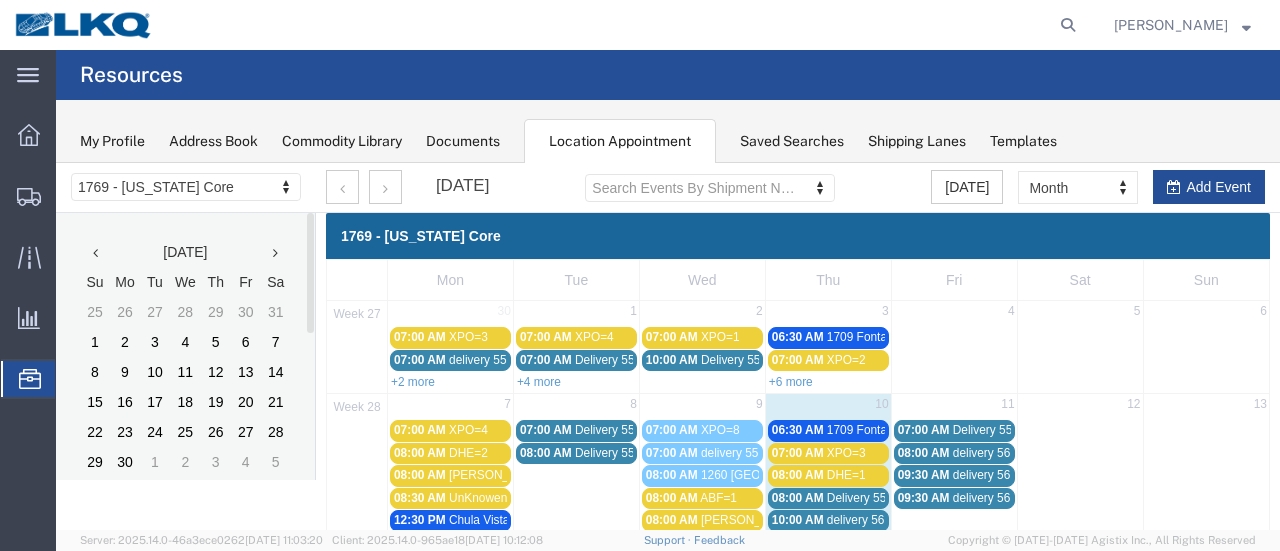 click on "09:30 AM" at bounding box center [924, 498] 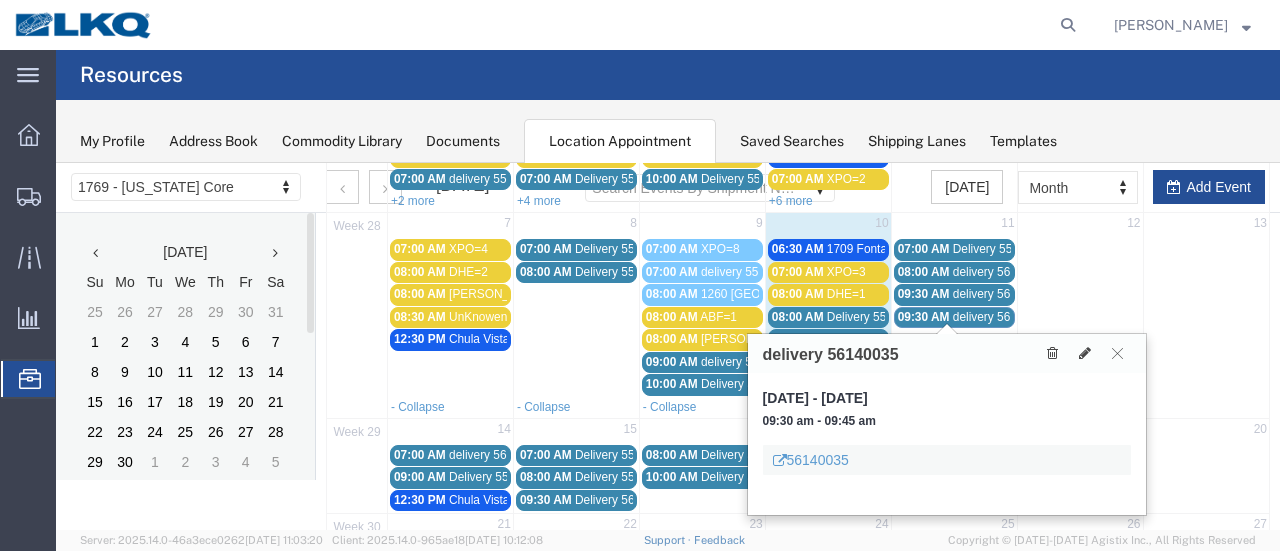 scroll, scrollTop: 200, scrollLeft: 0, axis: vertical 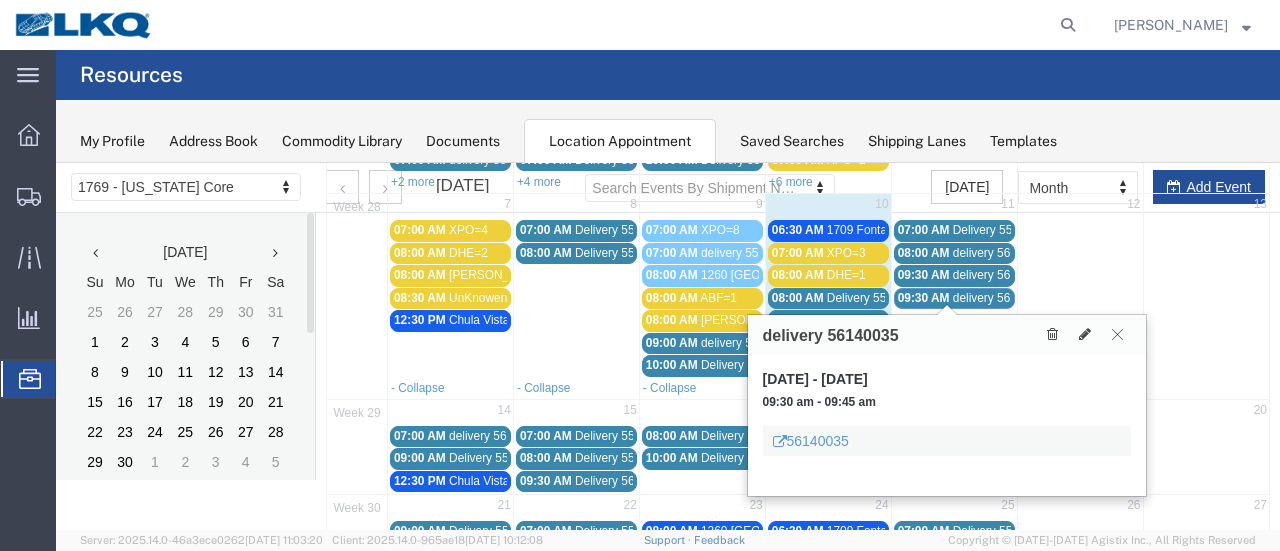 click at bounding box center (1117, 334) 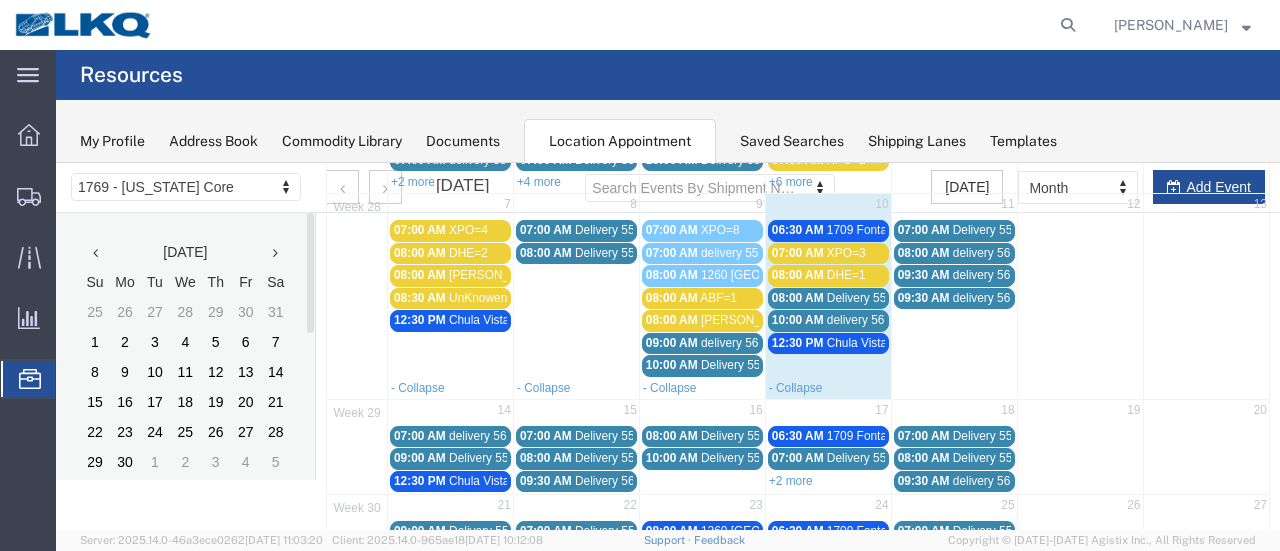 click on "09:30 AM   delivery 56132363" at bounding box center [954, 275] 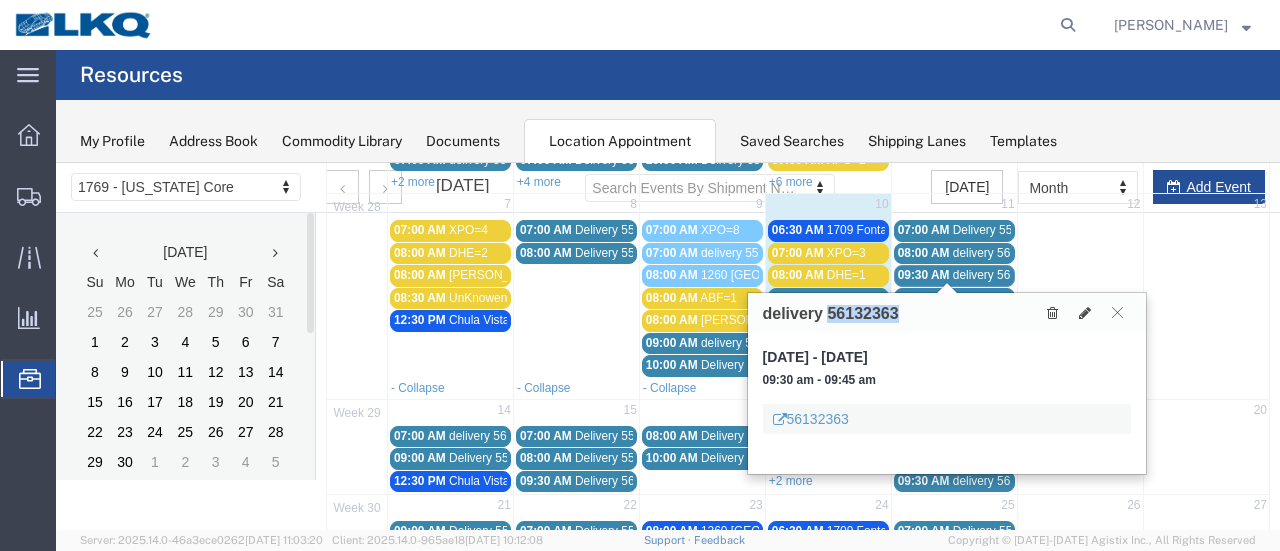 drag, startPoint x: 904, startPoint y: 309, endPoint x: 828, endPoint y: 317, distance: 76.41989 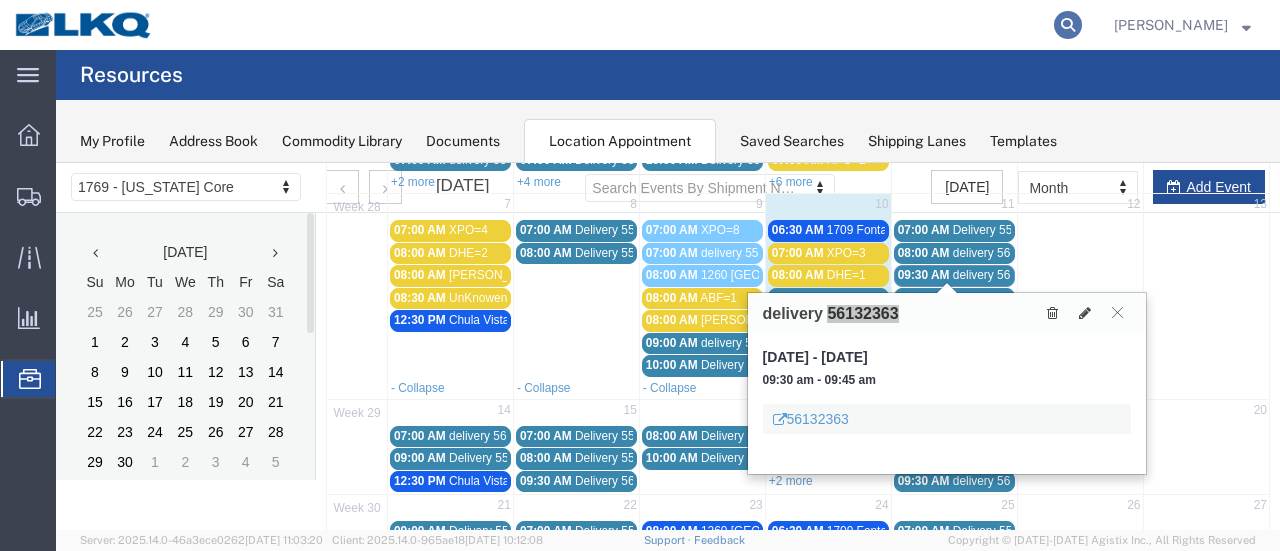 click 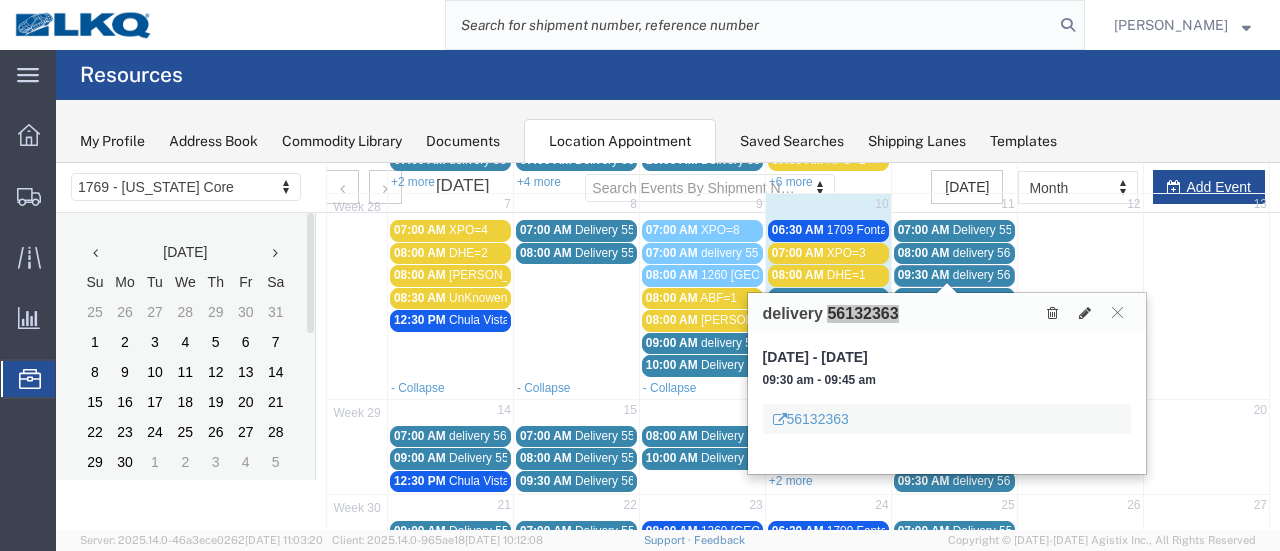 paste on "56132363" 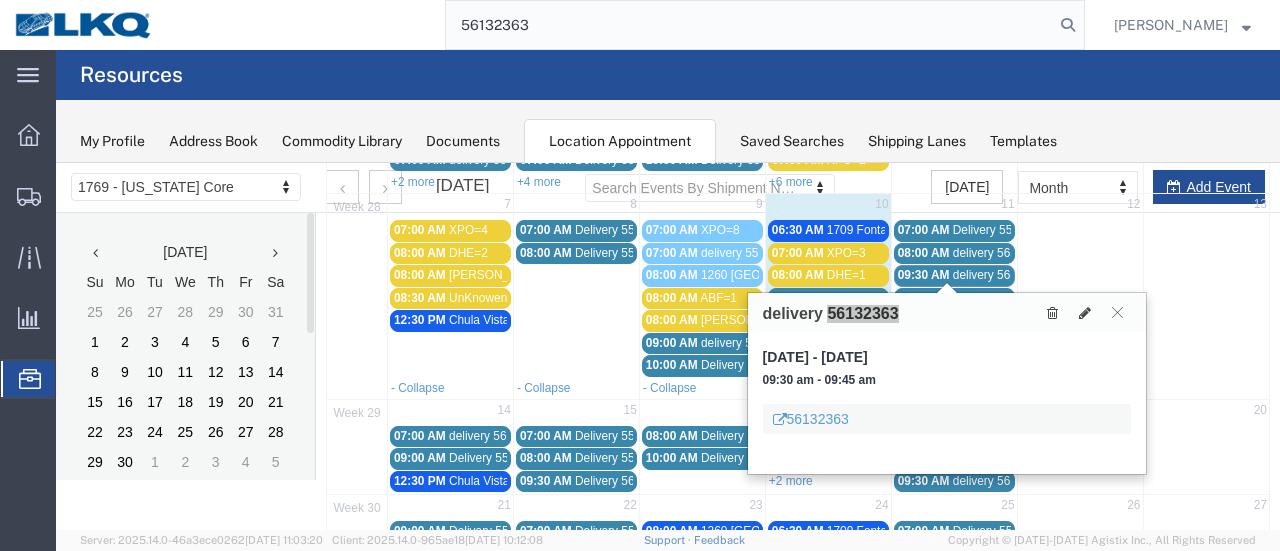type on "56132363" 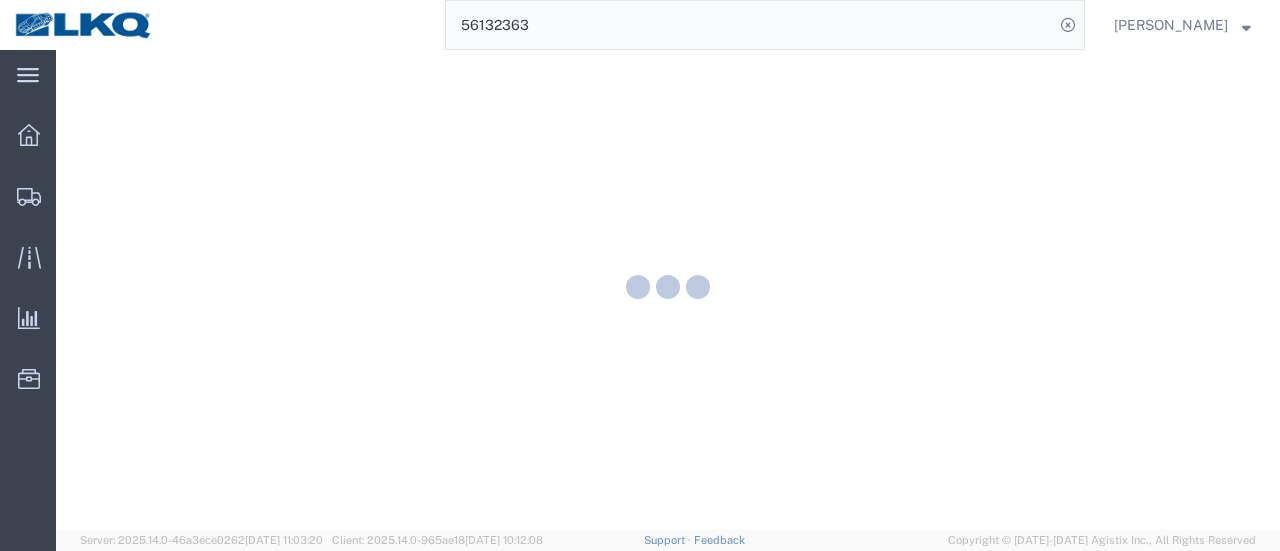 scroll, scrollTop: 0, scrollLeft: 0, axis: both 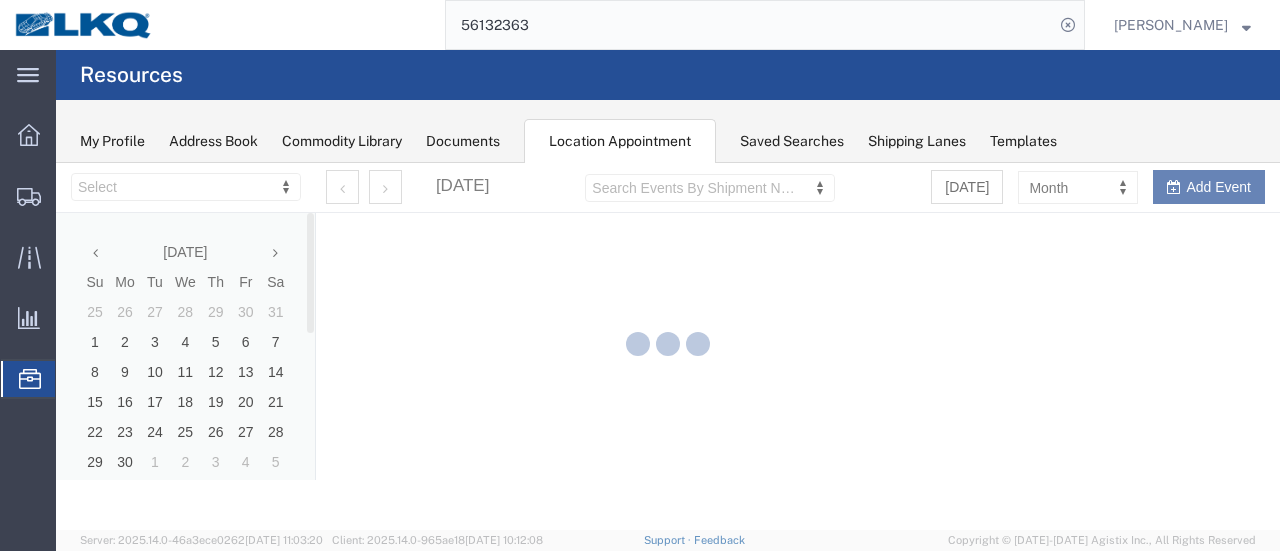 select on "28716" 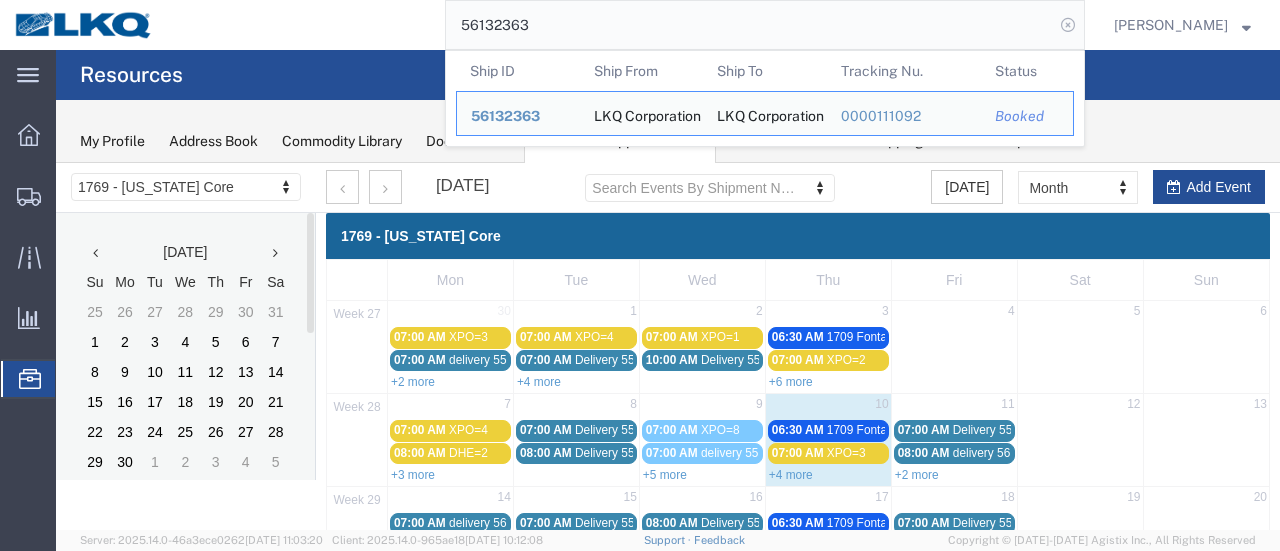 click 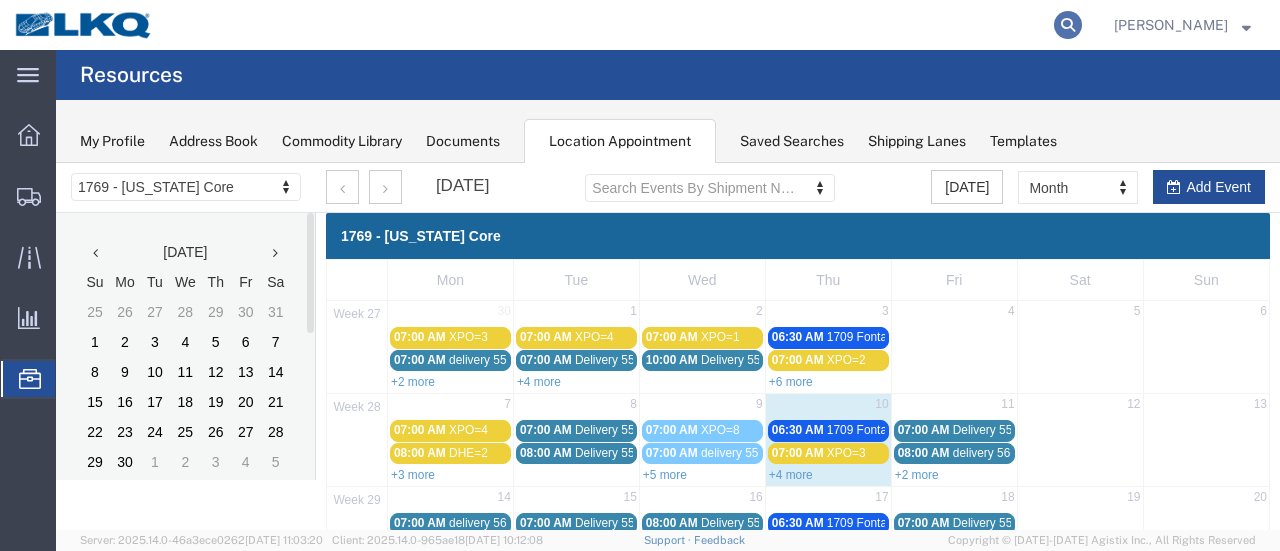 click 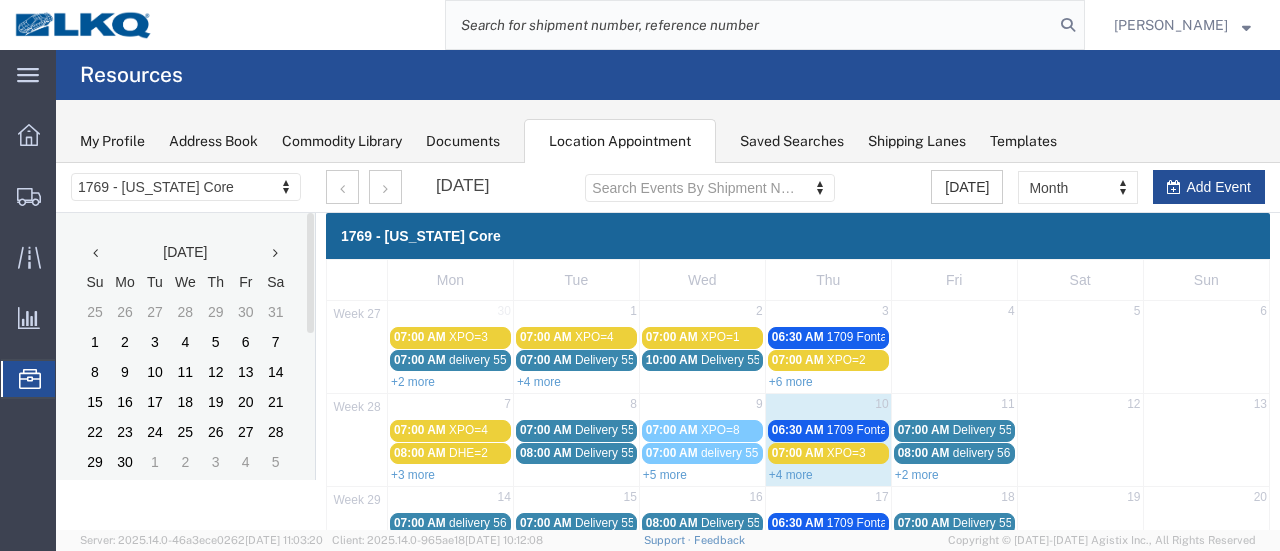 paste on "56140035" 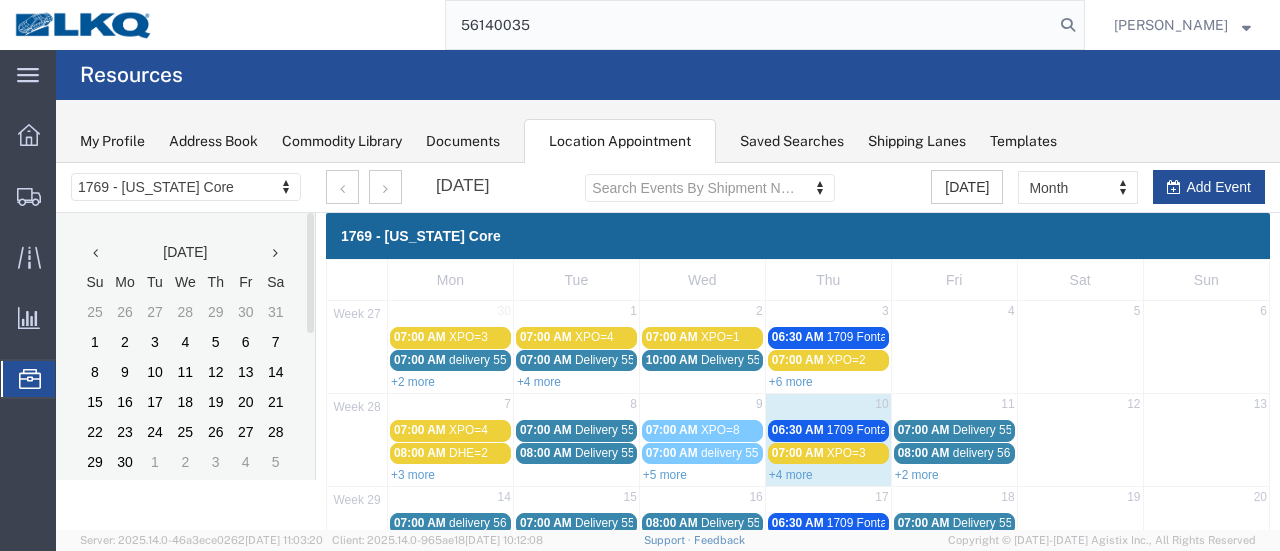 type on "56140035" 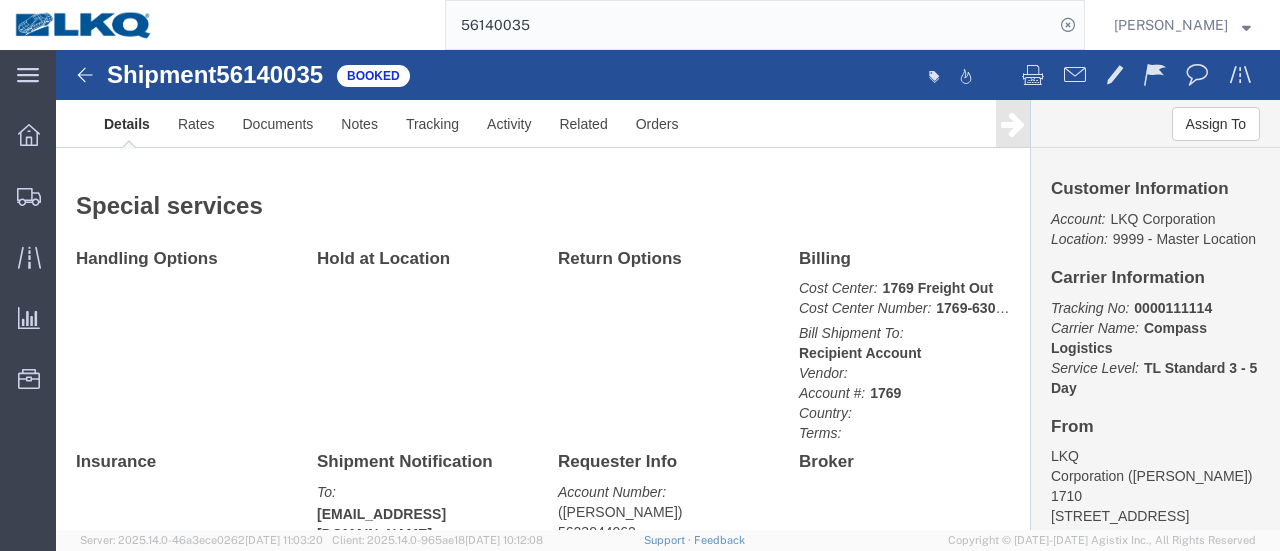 scroll, scrollTop: 898, scrollLeft: 0, axis: vertical 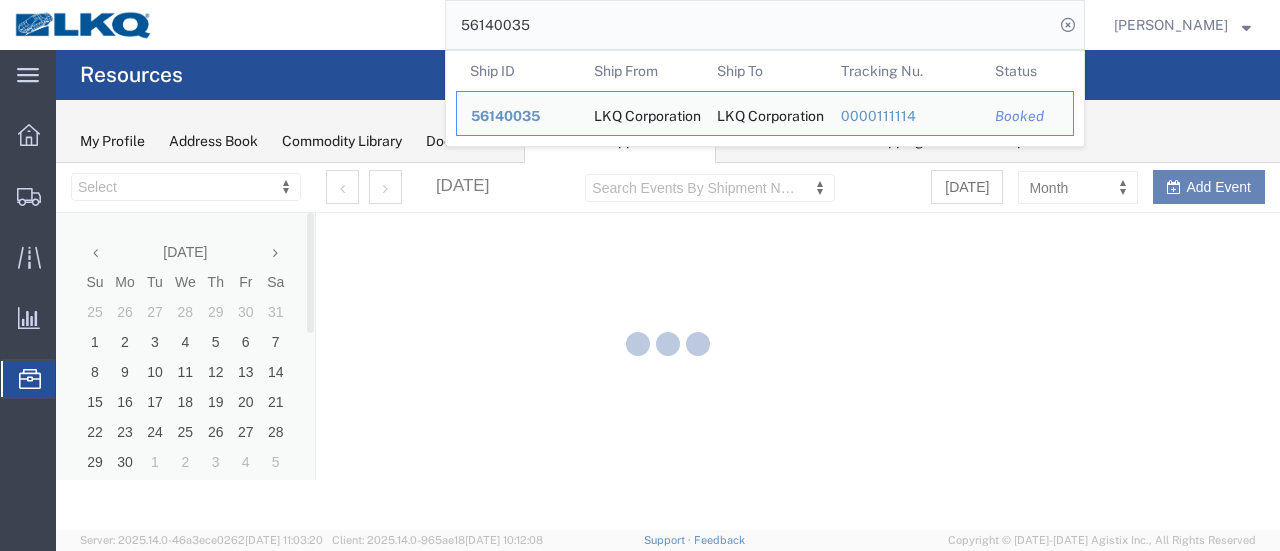 select on "28716" 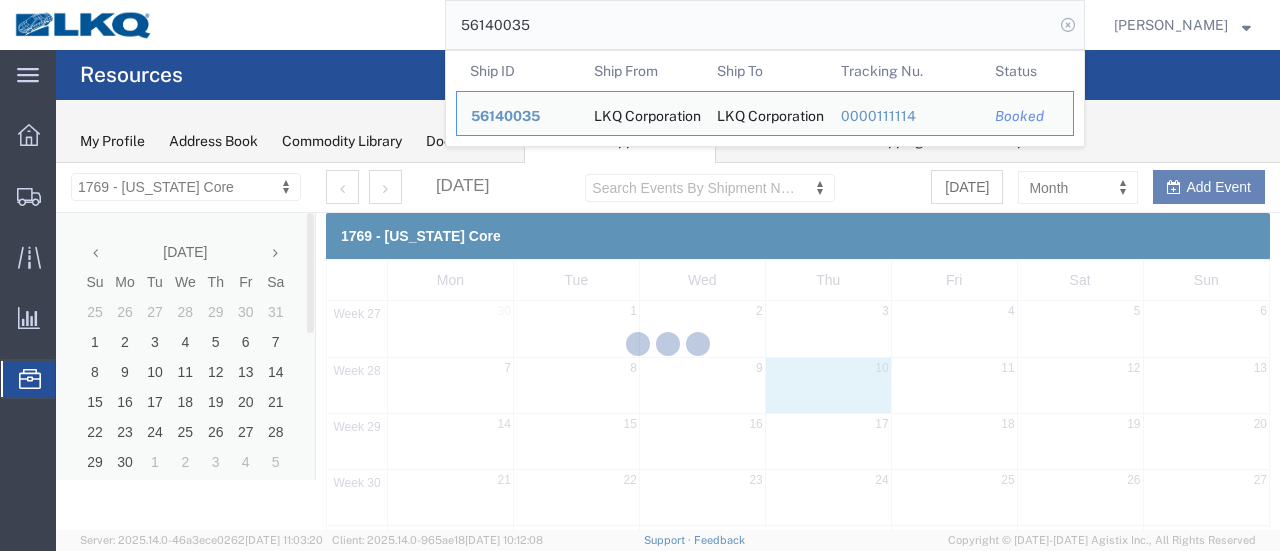 click 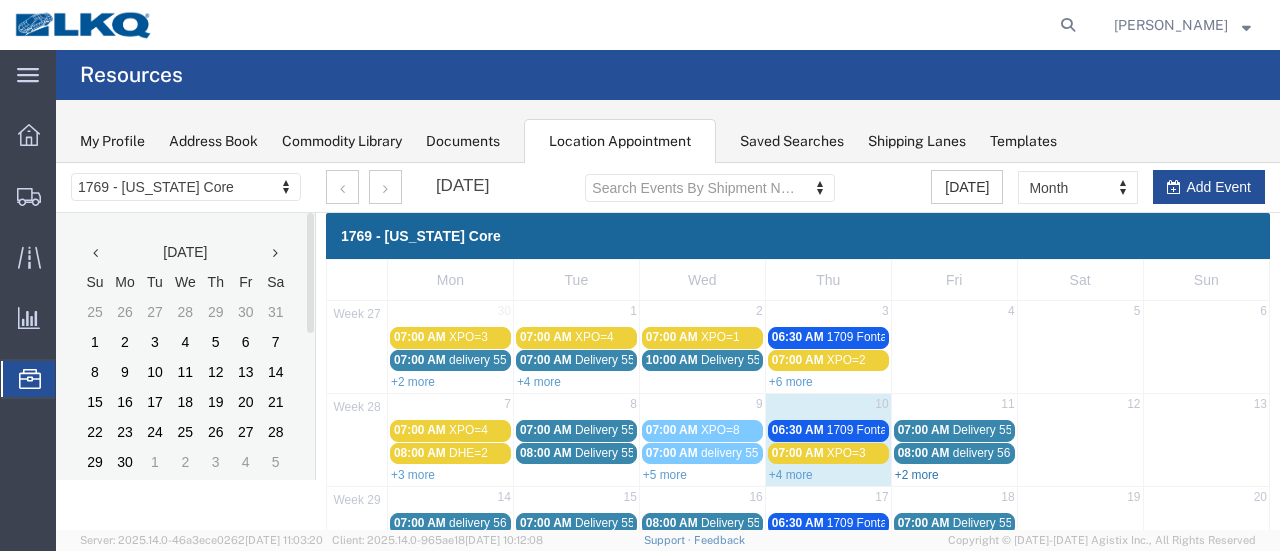 click on "+2 more" at bounding box center [917, 475] 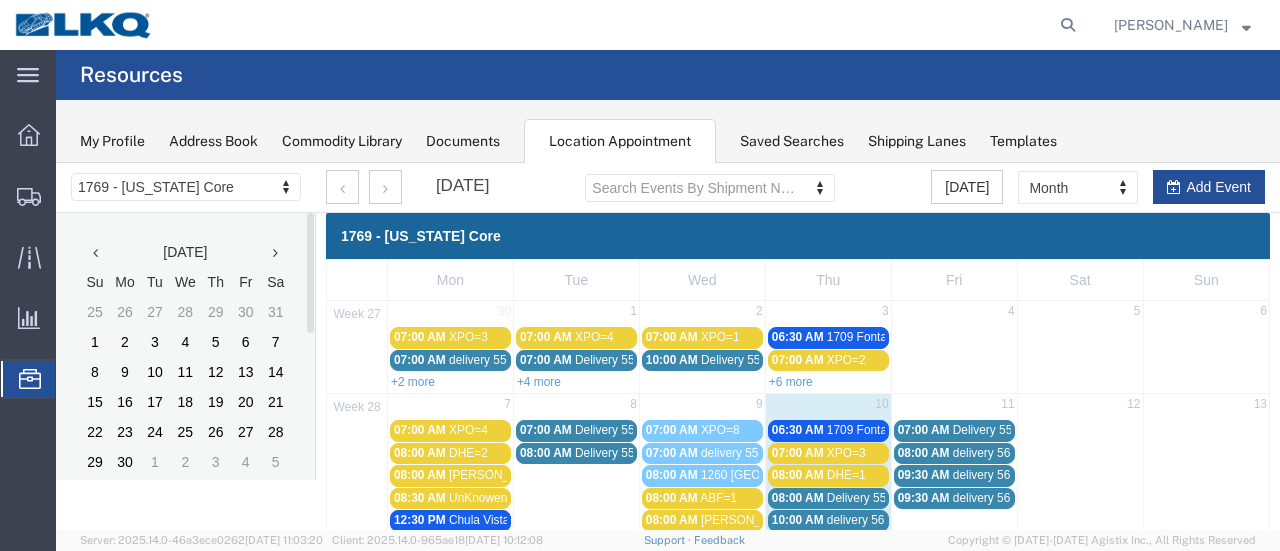 click on "09:30 AM" at bounding box center (924, 498) 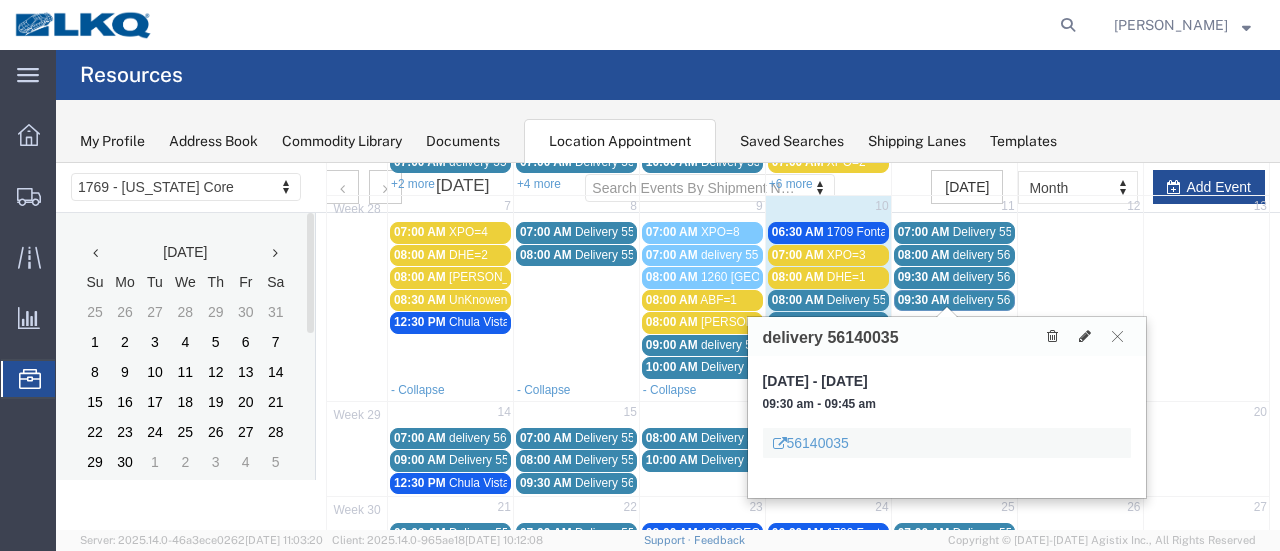 scroll, scrollTop: 200, scrollLeft: 0, axis: vertical 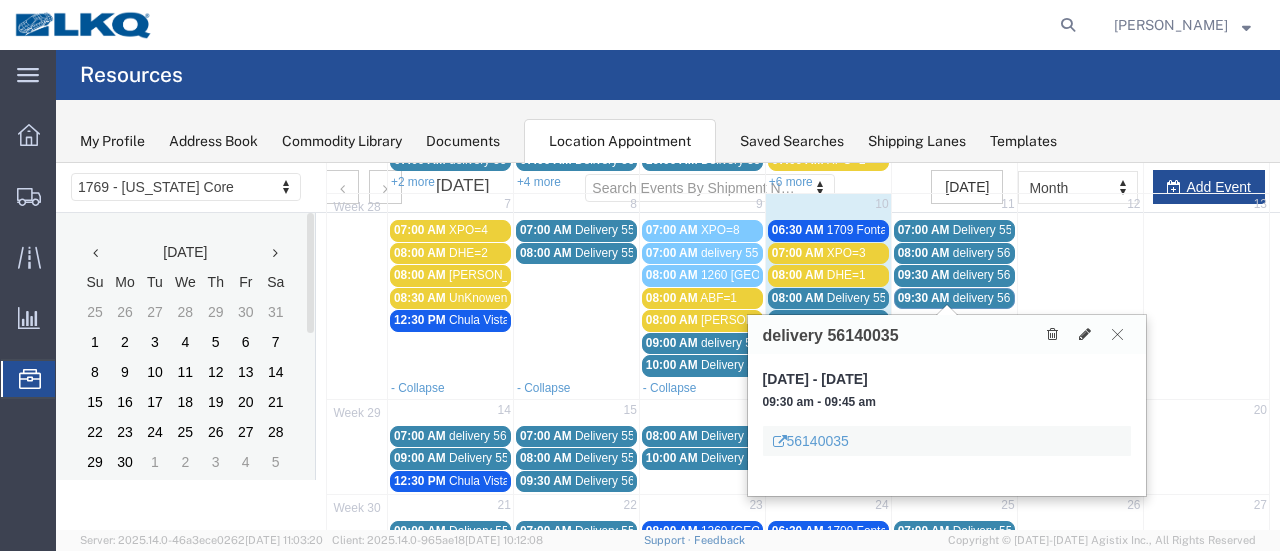 click at bounding box center (1117, 334) 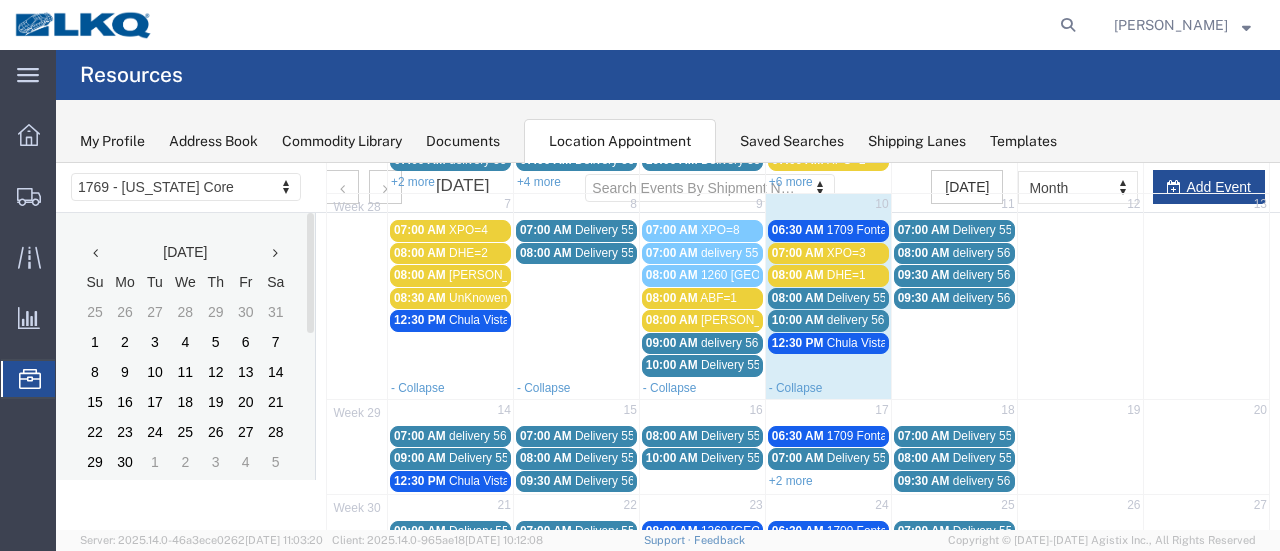 click on "delivery 56132363" at bounding box center (1001, 275) 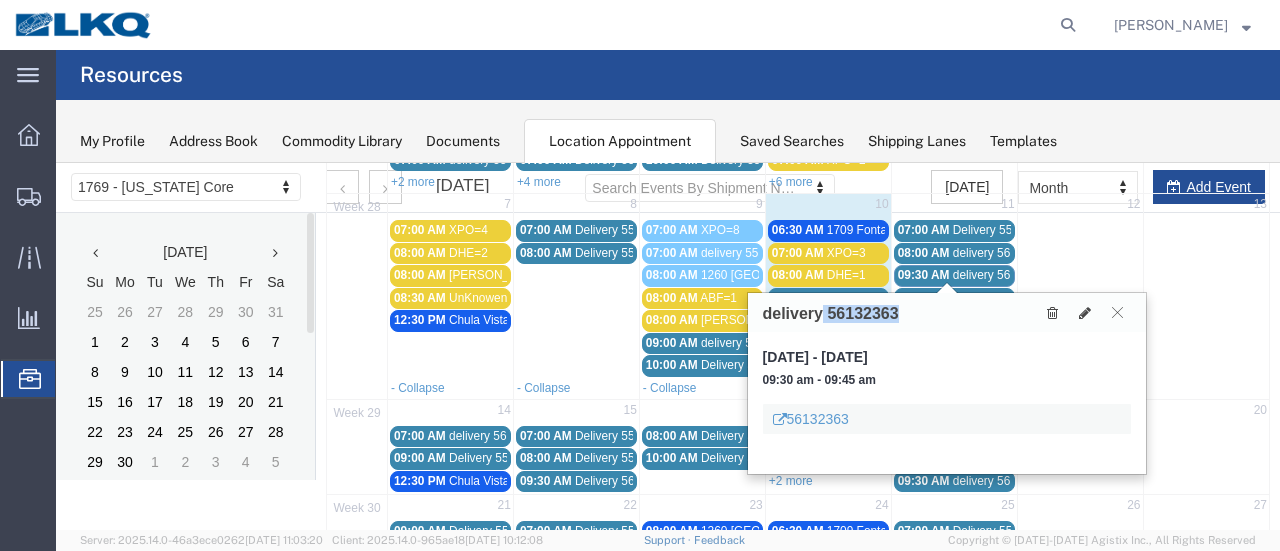 drag, startPoint x: 900, startPoint y: 316, endPoint x: 823, endPoint y: 317, distance: 77.00649 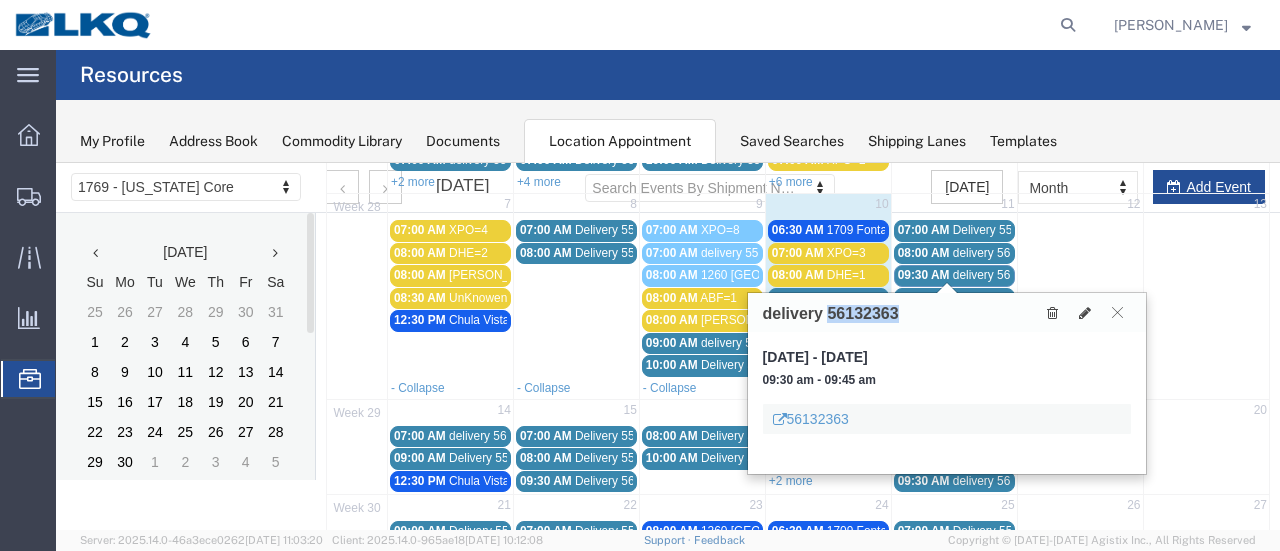 drag, startPoint x: 898, startPoint y: 313, endPoint x: 840, endPoint y: 317, distance: 58.137768 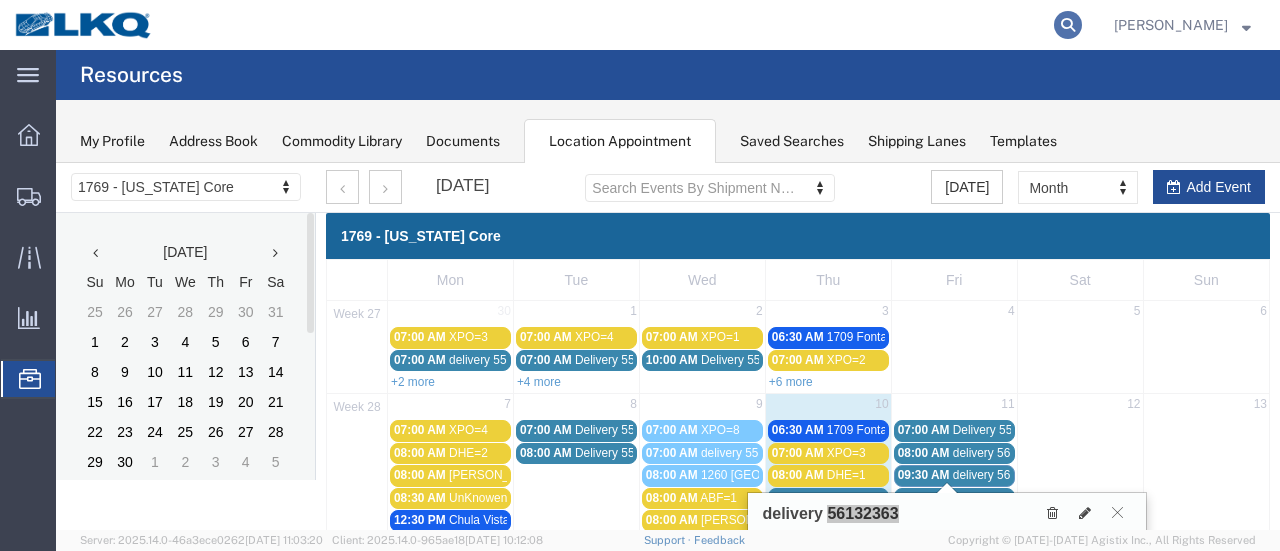 click 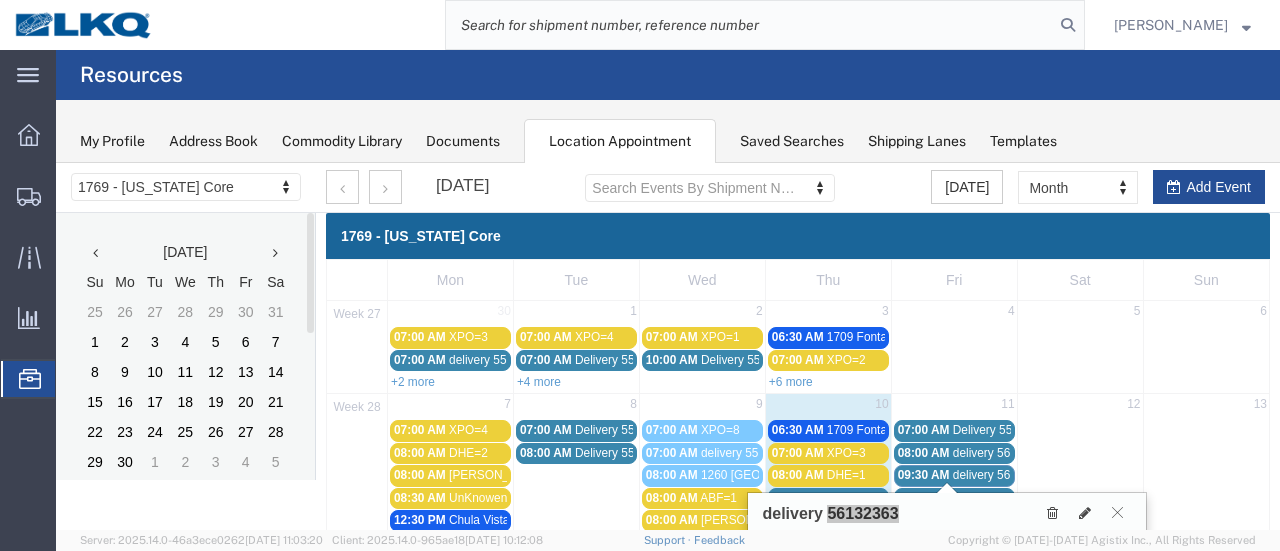 paste on "56132363" 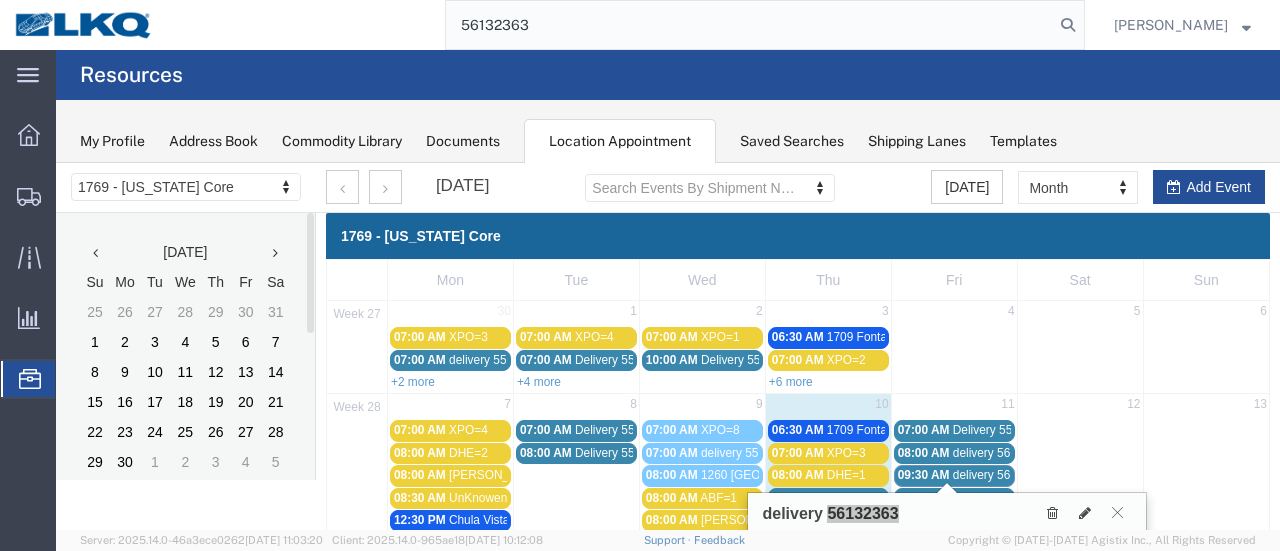 type on "56132363" 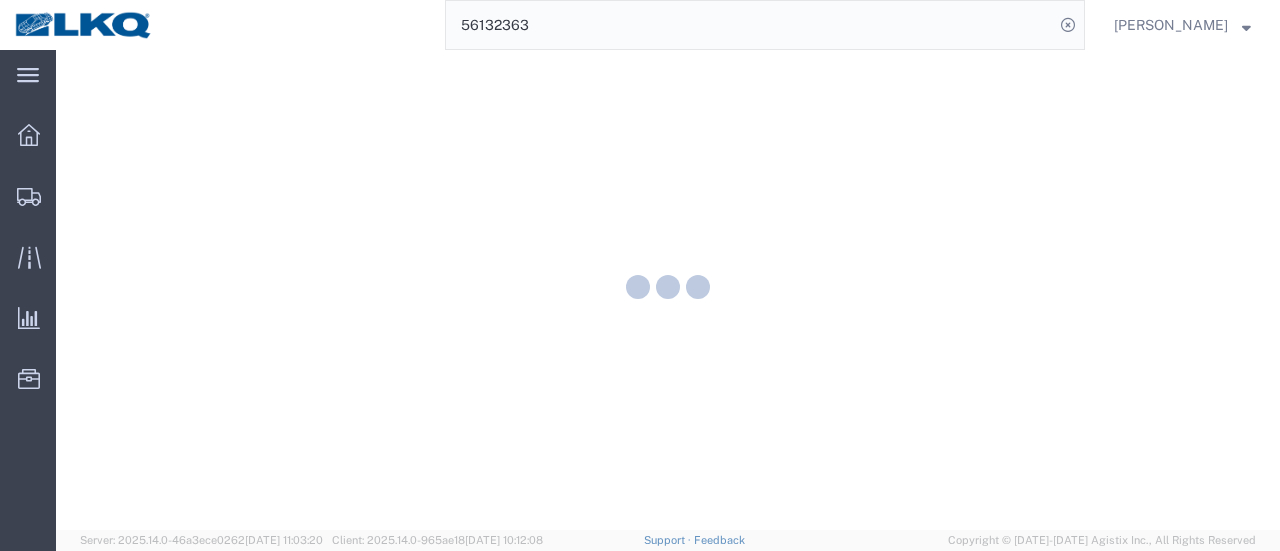 scroll, scrollTop: 0, scrollLeft: 0, axis: both 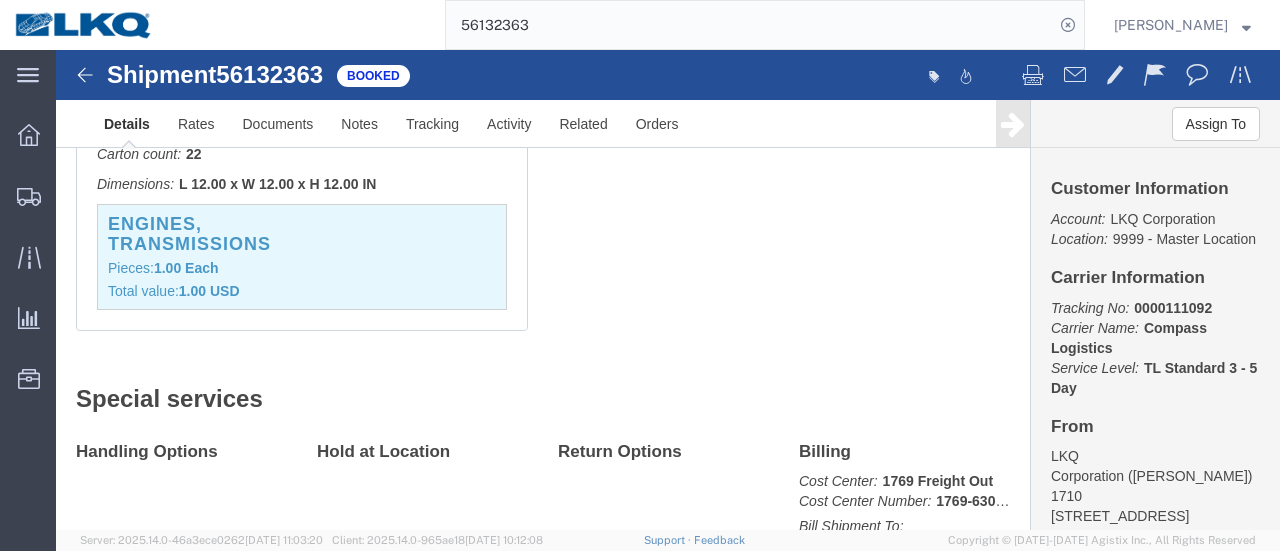 click on "1   Pallet(s) Standard (Not Stackable) Total weight: 42000.00  LBS  ( dim )   Carton count: 22 Dimensions: L 12.00 x W 12.00 x H 12.00 IN Devices: Engines, Transmissions Pieces:  1.00
Each Total value:  1.00 USD Package 1 Content 1 Product Name: Engines, Transmissions Pieces: 1.00
Each Notes: Notes: power train only we will use our own trailer please return to same location Total value: 1.00 USD  Previous content Next content" 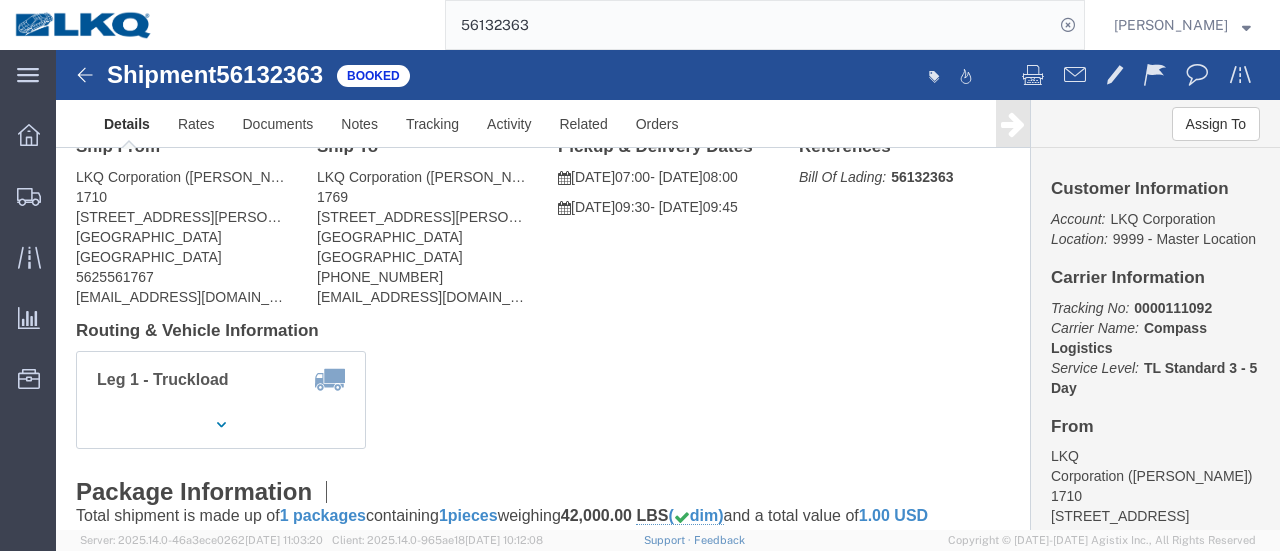 scroll, scrollTop: 0, scrollLeft: 0, axis: both 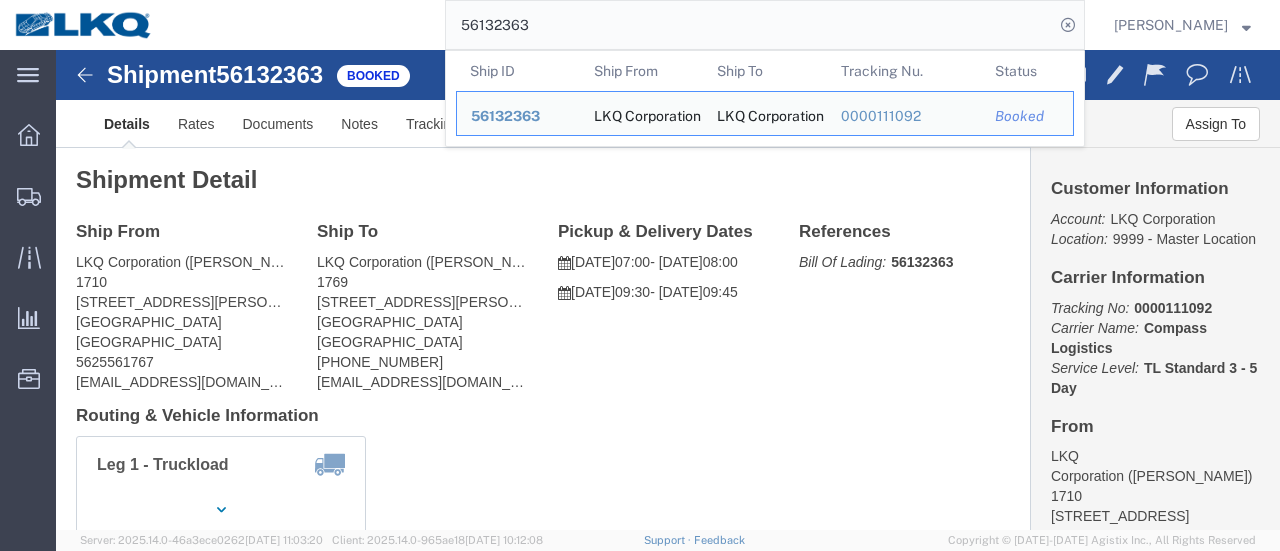 drag, startPoint x: 554, startPoint y: 29, endPoint x: 493, endPoint y: 25, distance: 61.13101 